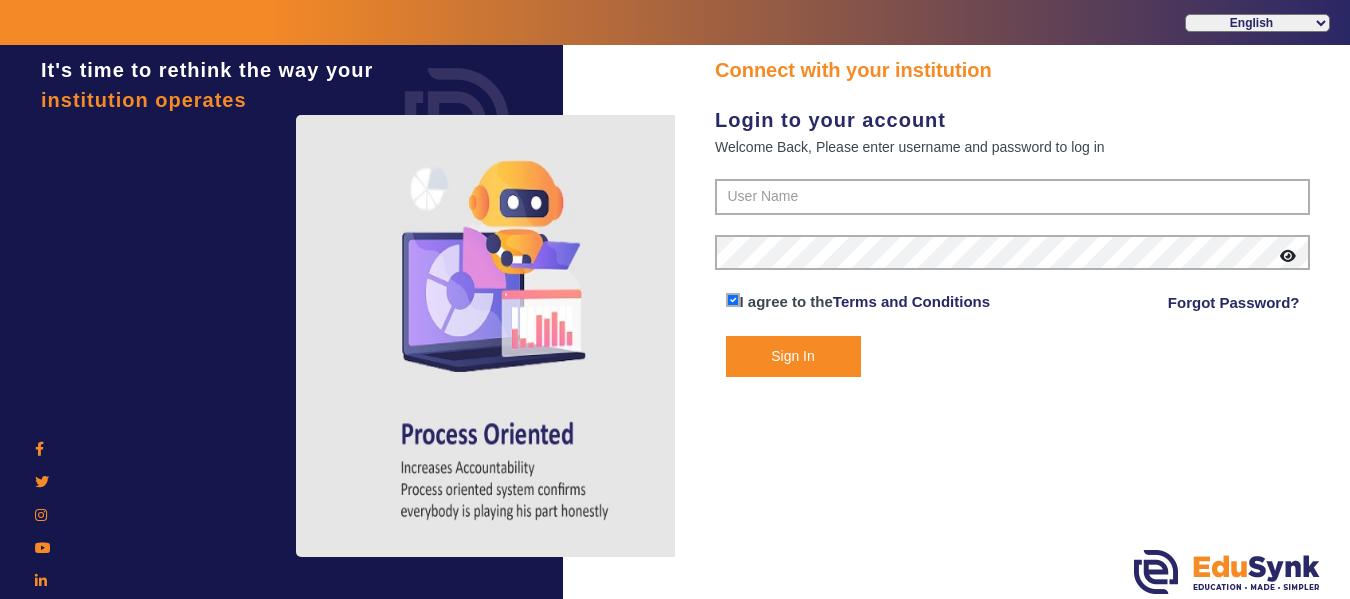 scroll, scrollTop: 0, scrollLeft: 0, axis: both 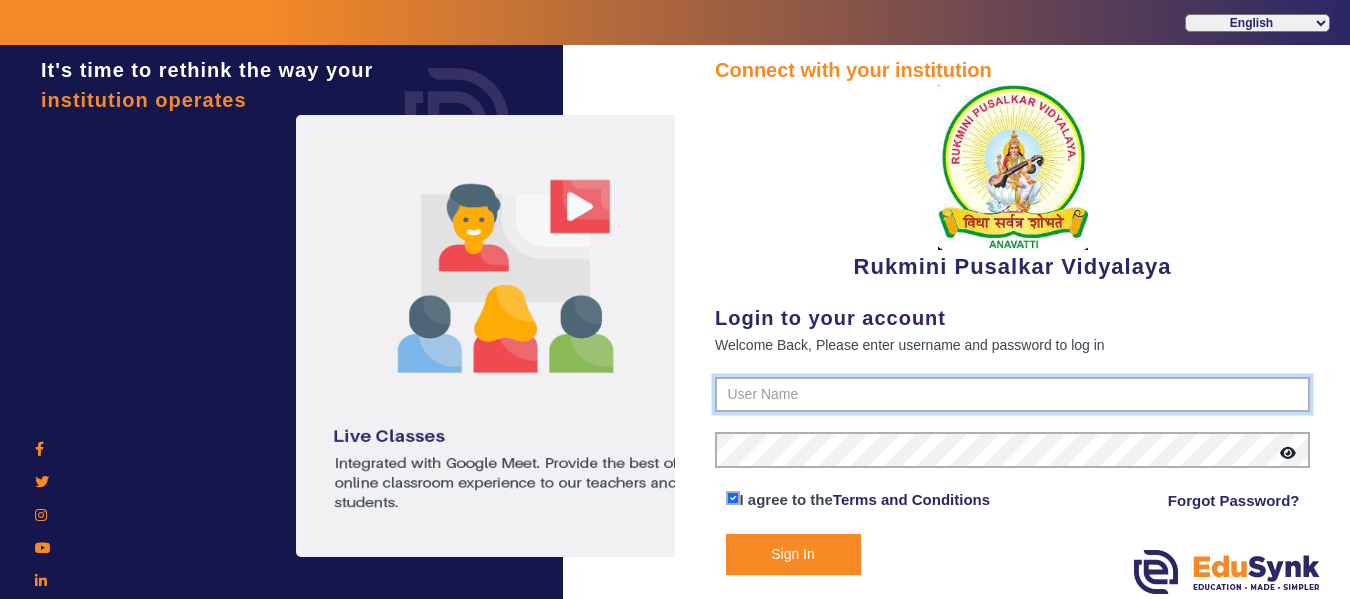 type on "[PHONE]" 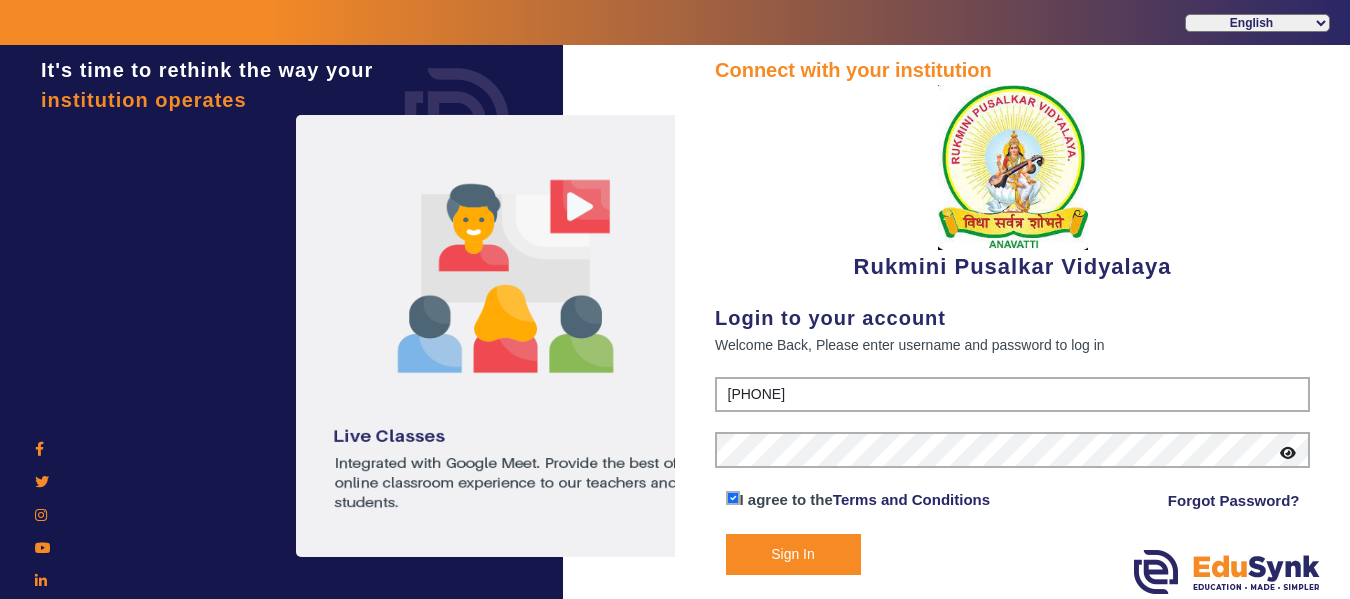 click on "Sign In" 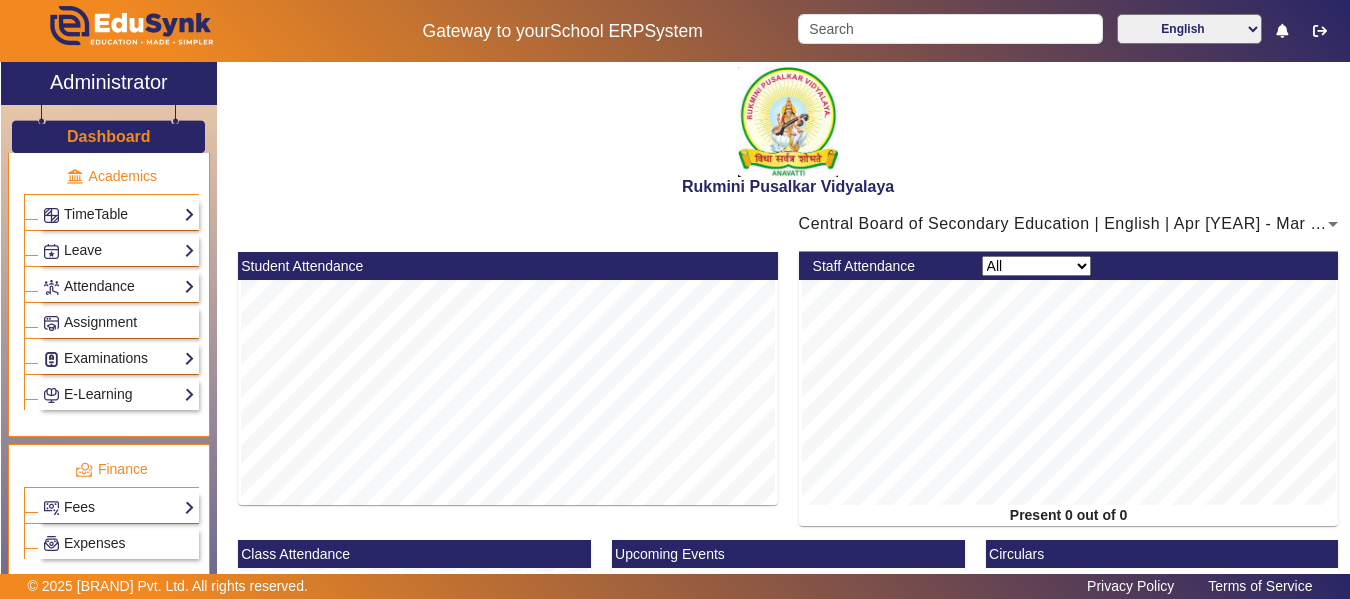 scroll, scrollTop: 900, scrollLeft: 0, axis: vertical 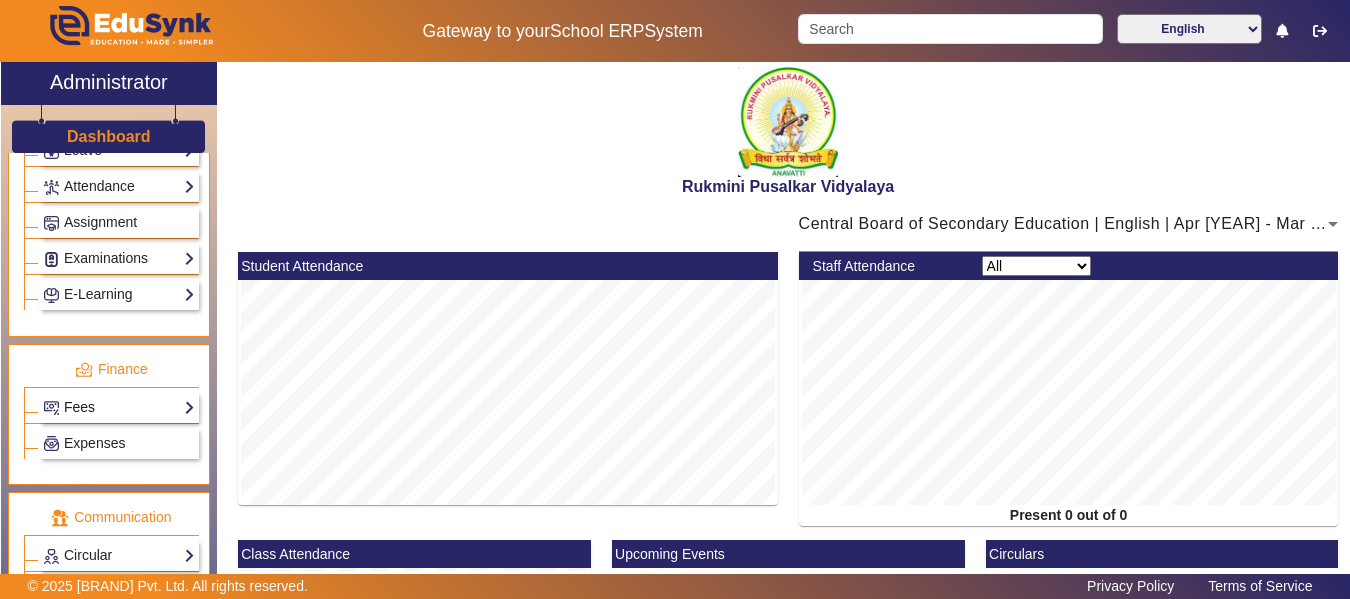 click on "Fees" 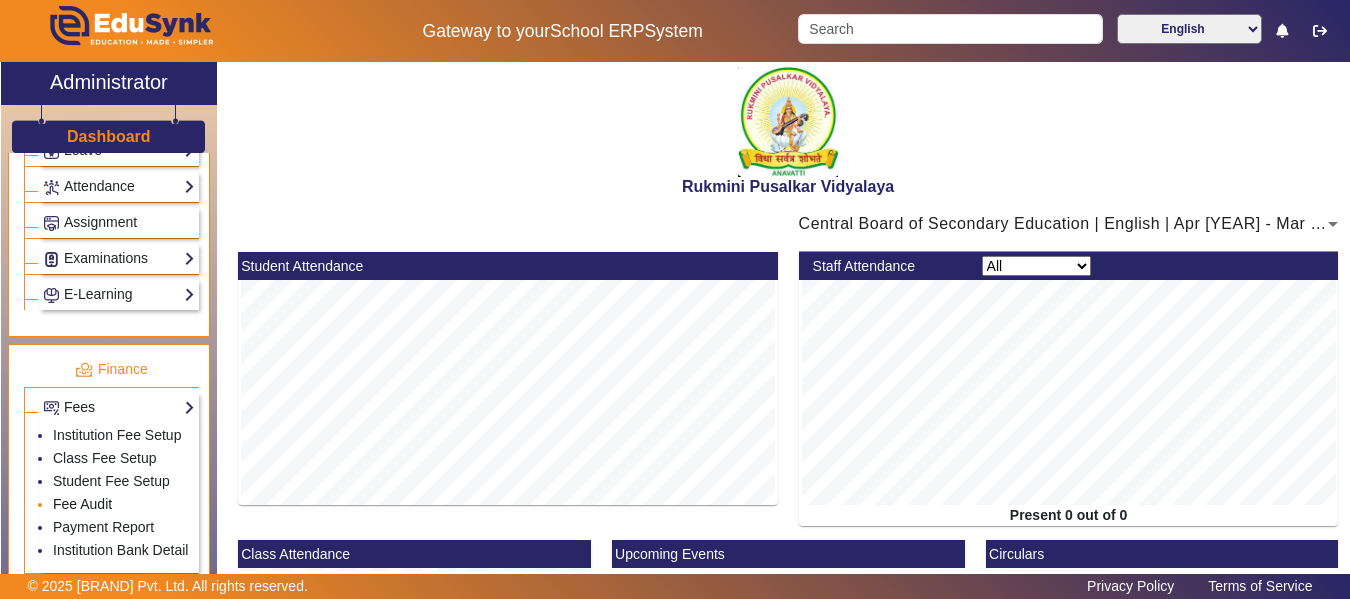 click on "Fee Audit" 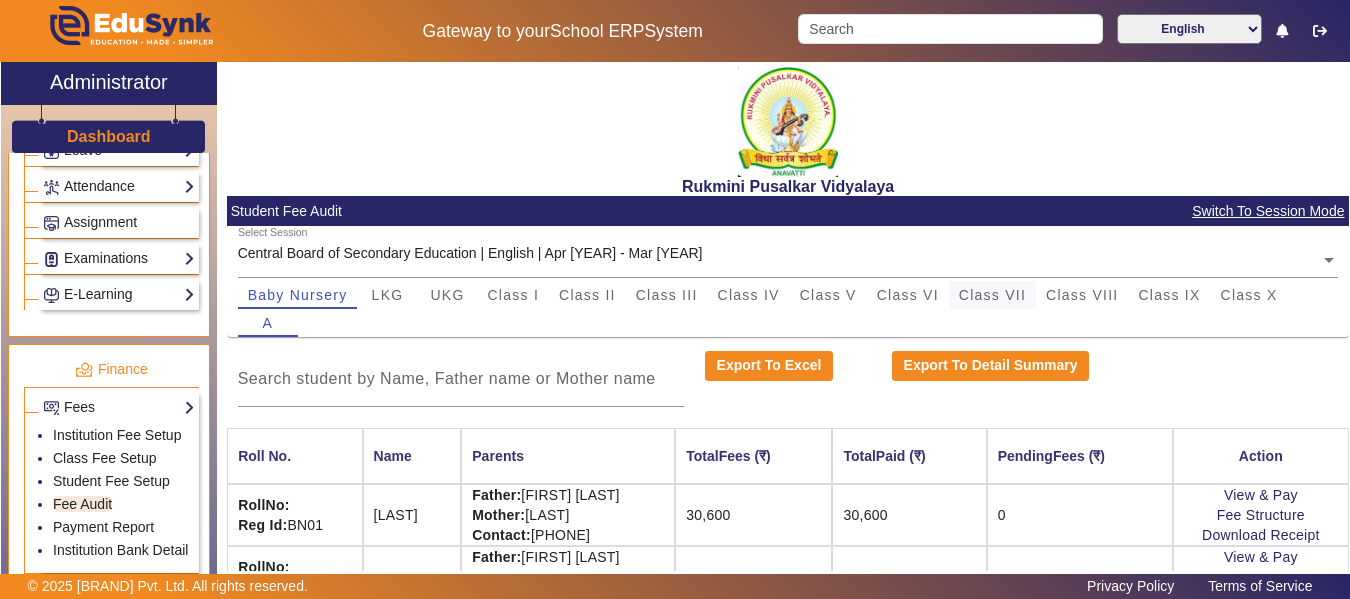 click on "Class VII" at bounding box center (992, 295) 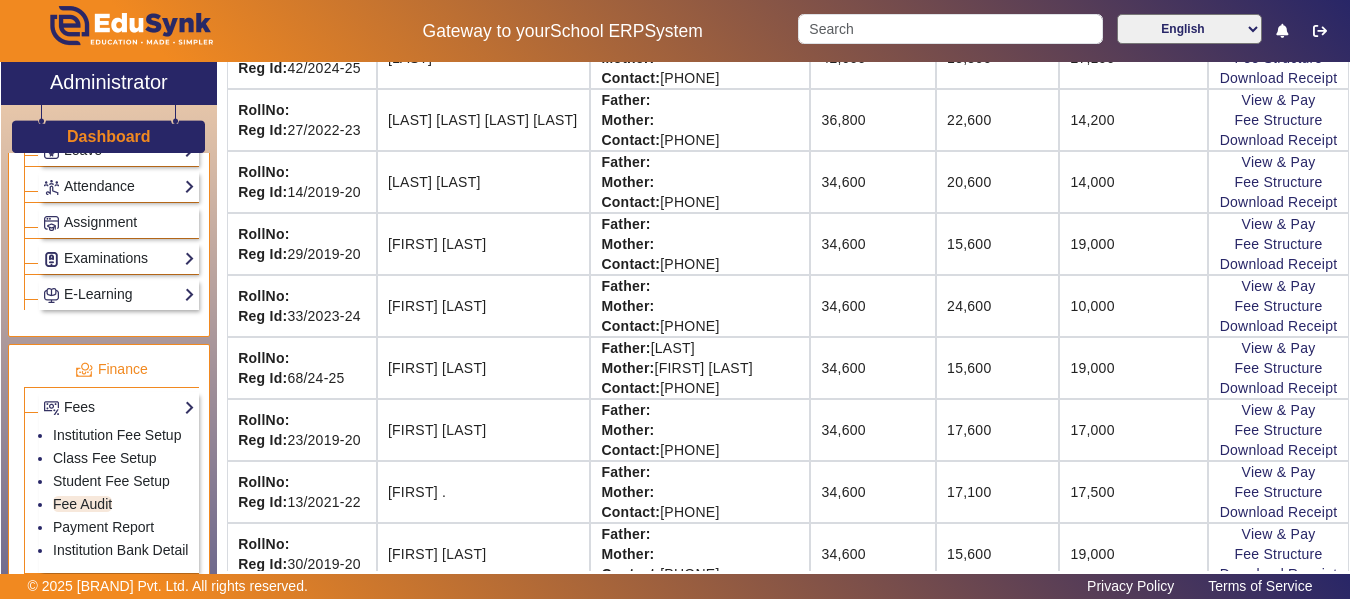 scroll, scrollTop: 1100, scrollLeft: 0, axis: vertical 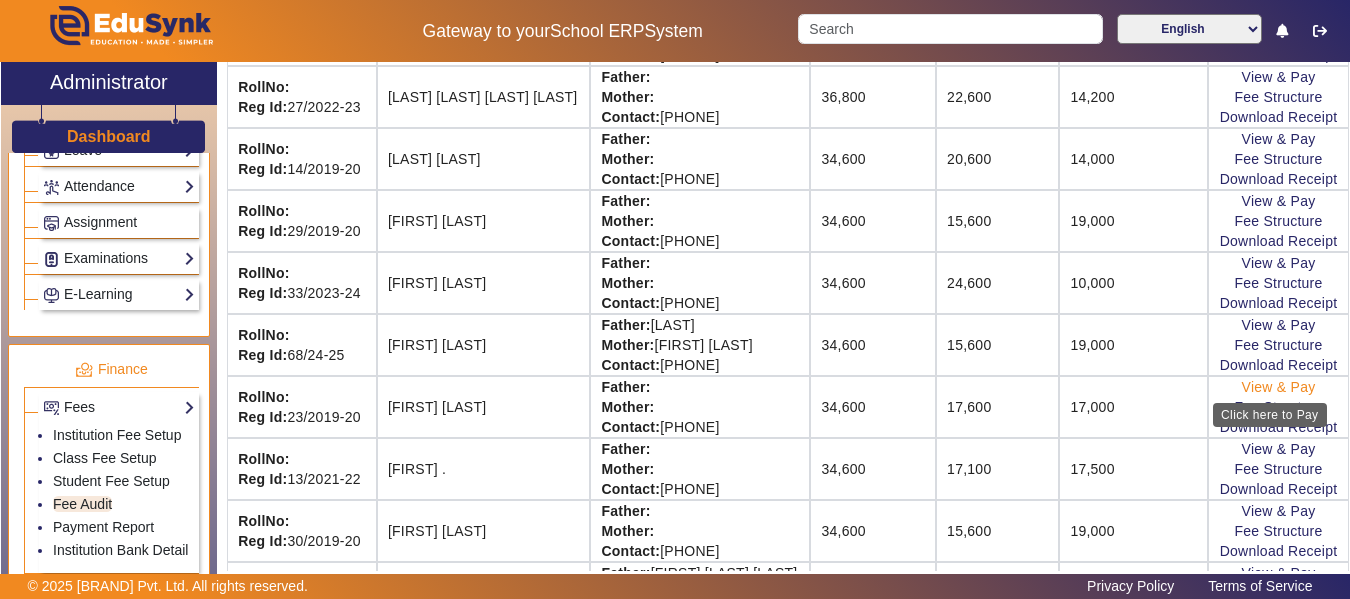 click on "View & Pay" 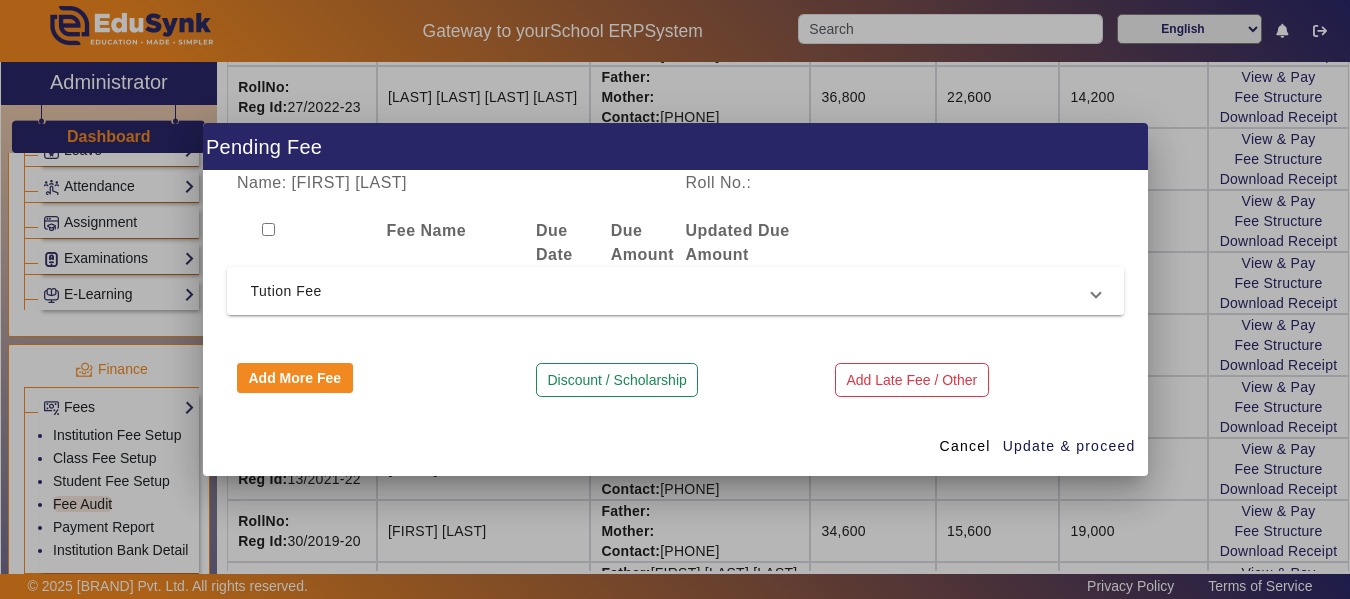 click on "Tution Fee" at bounding box center [671, 291] 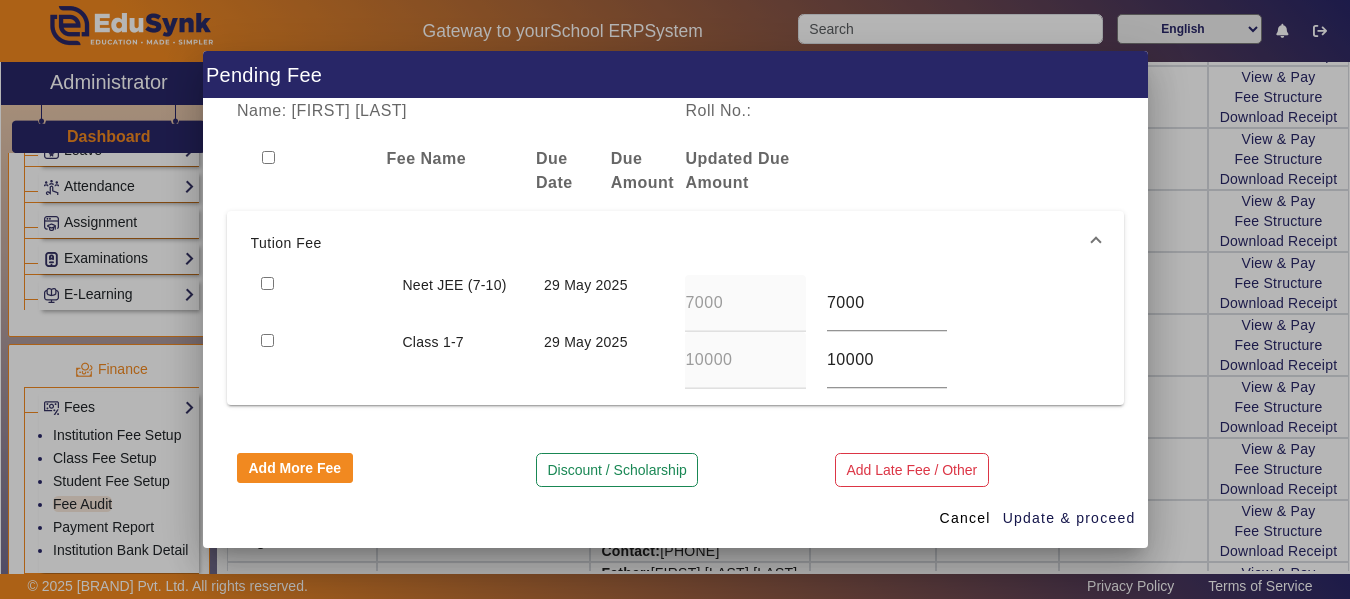 click at bounding box center (267, 283) 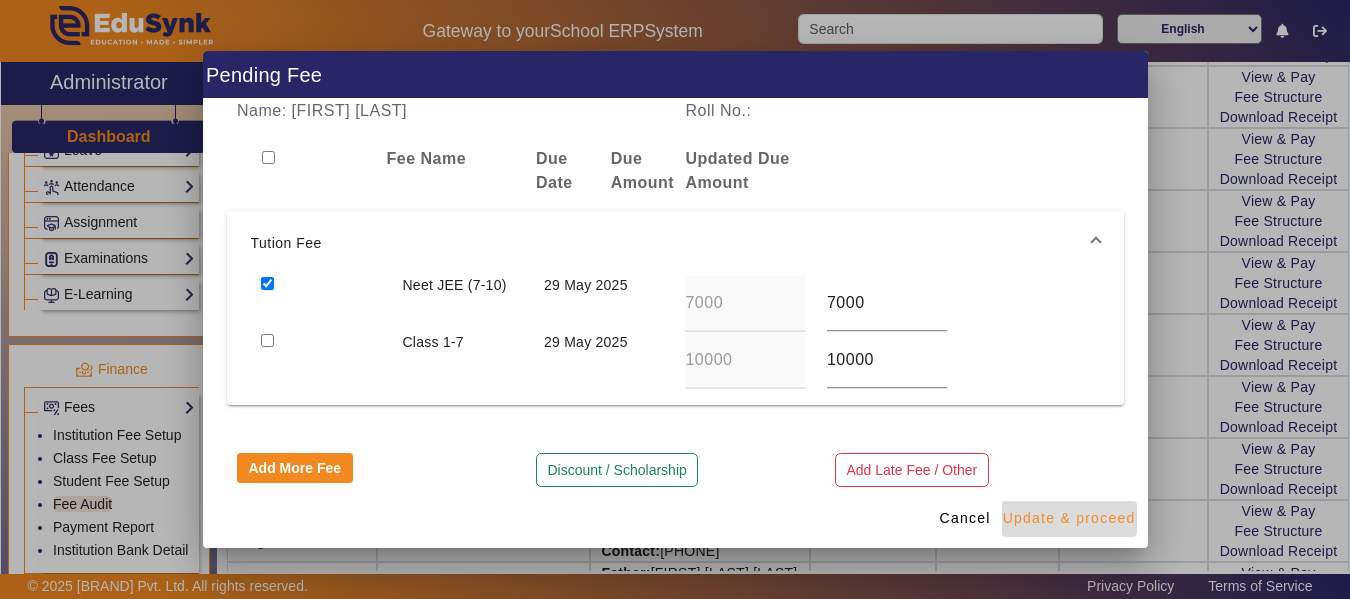click on "Update & proceed" at bounding box center [1069, 518] 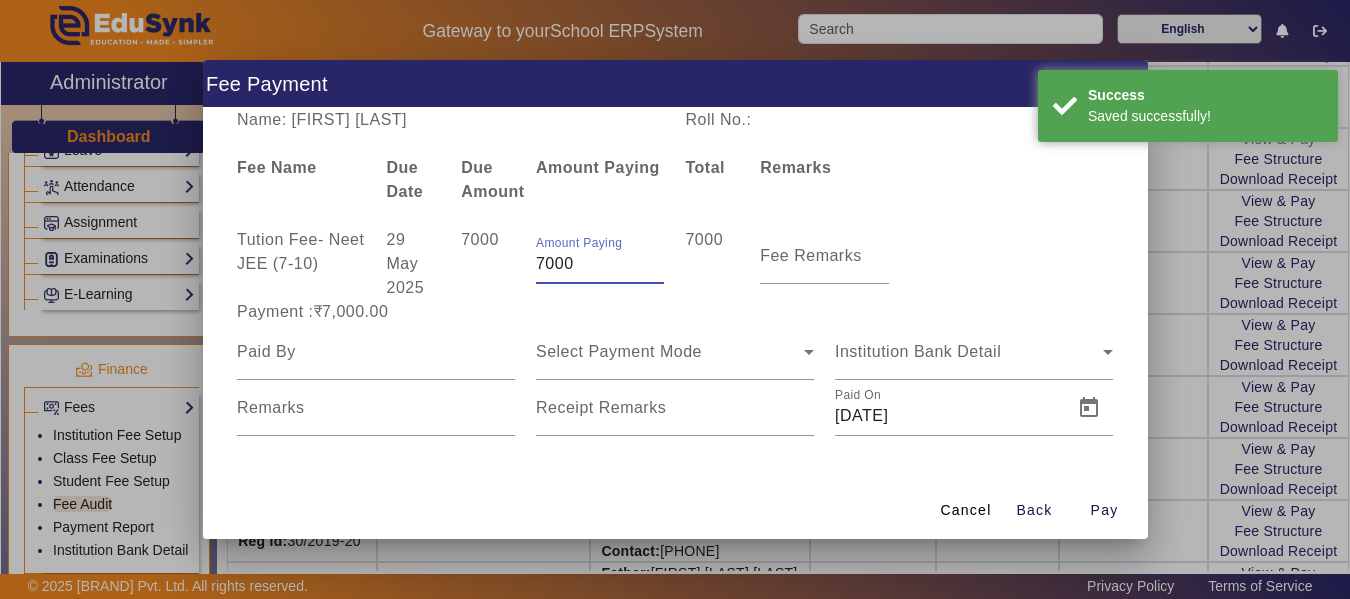 click on "7000" at bounding box center [600, 264] 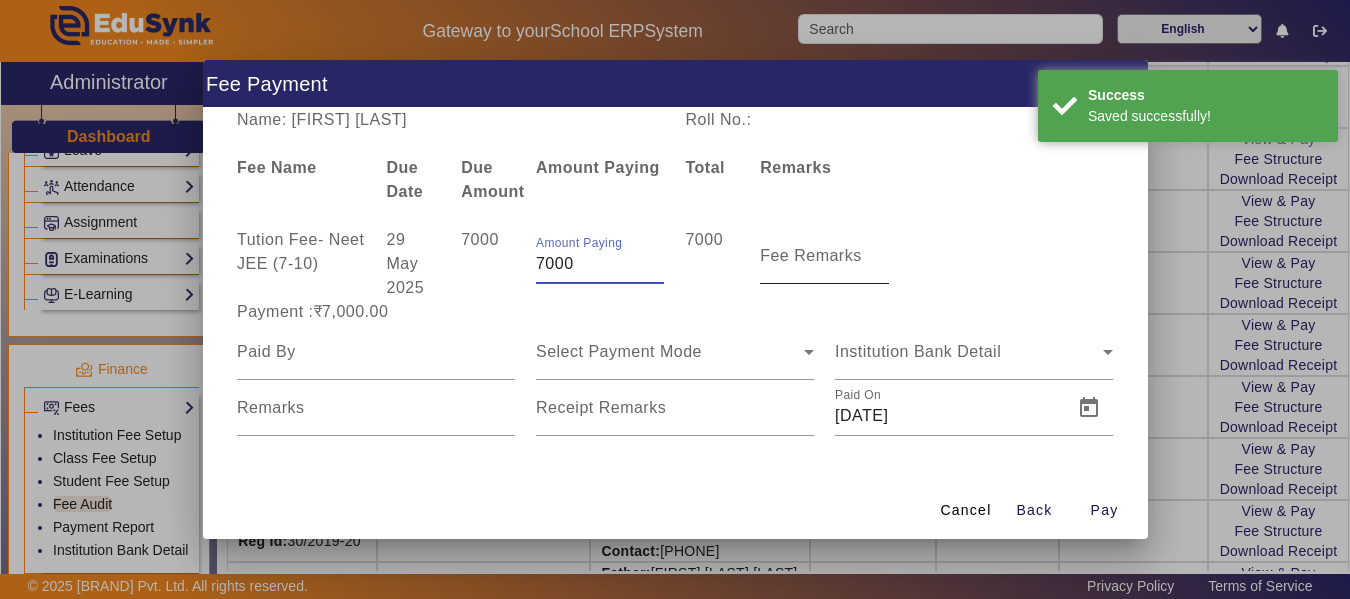 click on "Fee Remarks" at bounding box center [811, 255] 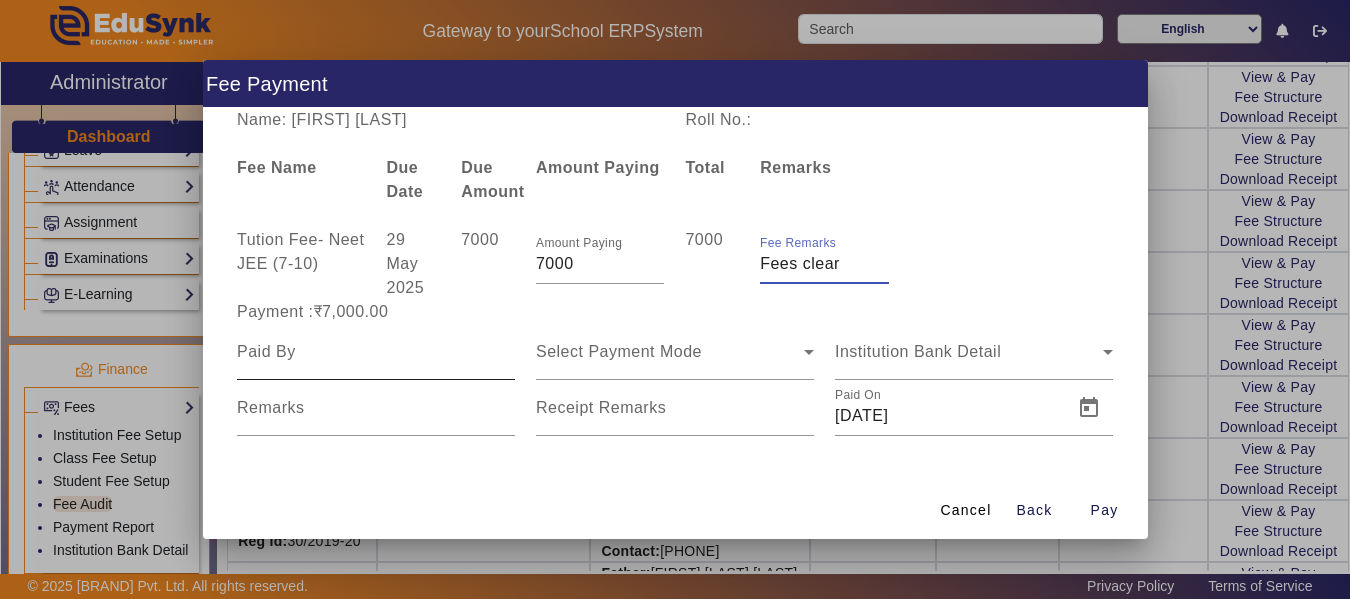 type on "Fees clear" 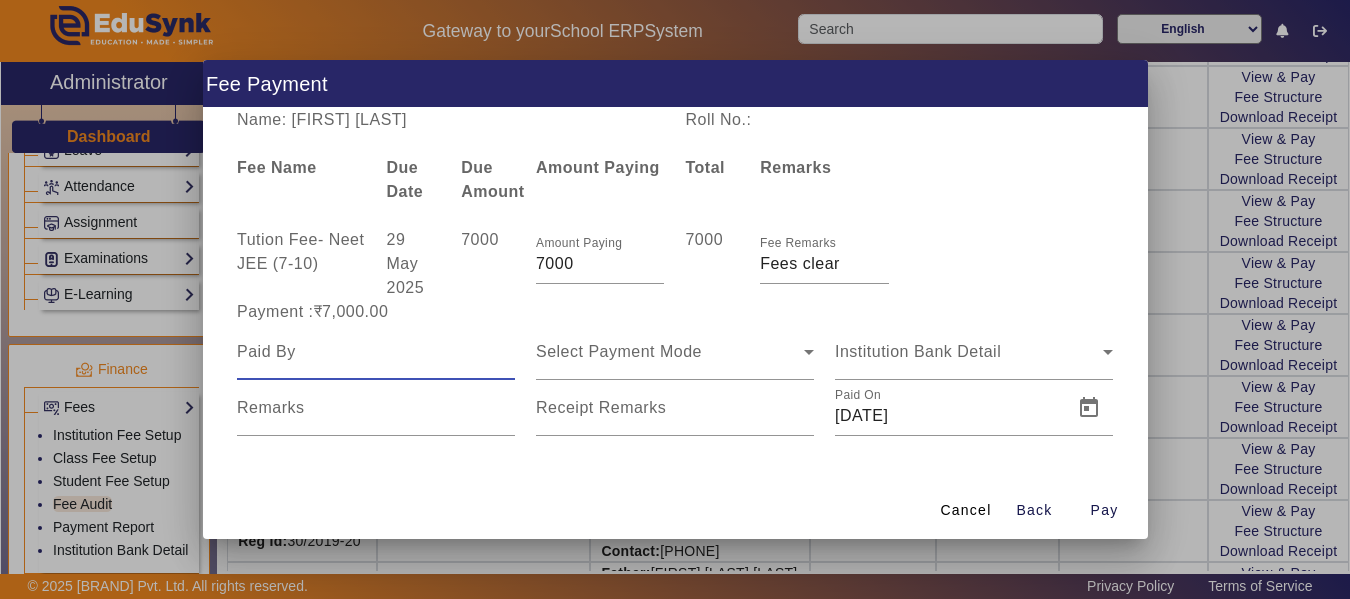 click at bounding box center (376, 352) 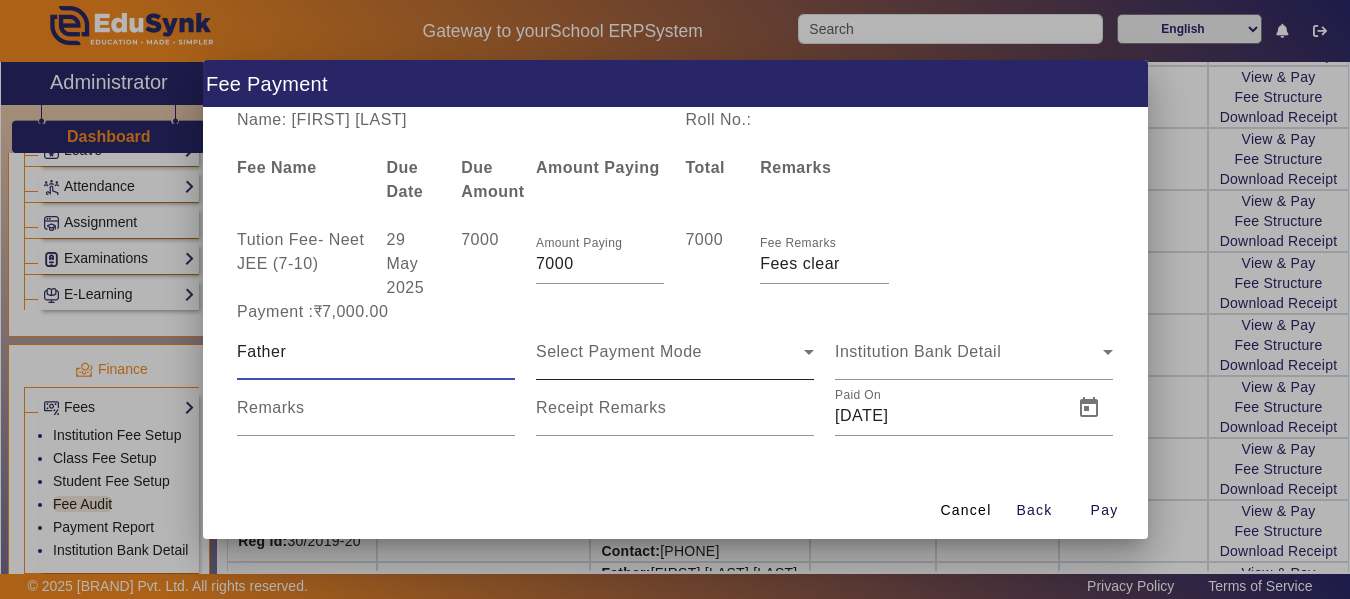 type on "Father" 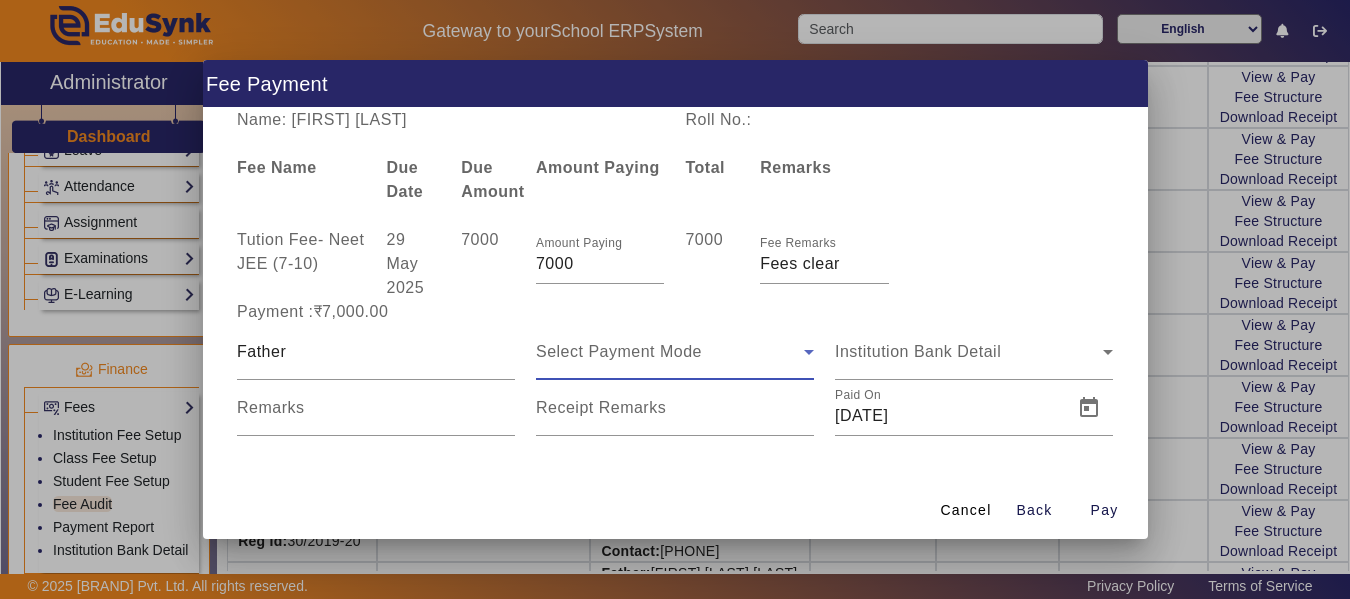 click on "Select Payment Mode" at bounding box center [619, 351] 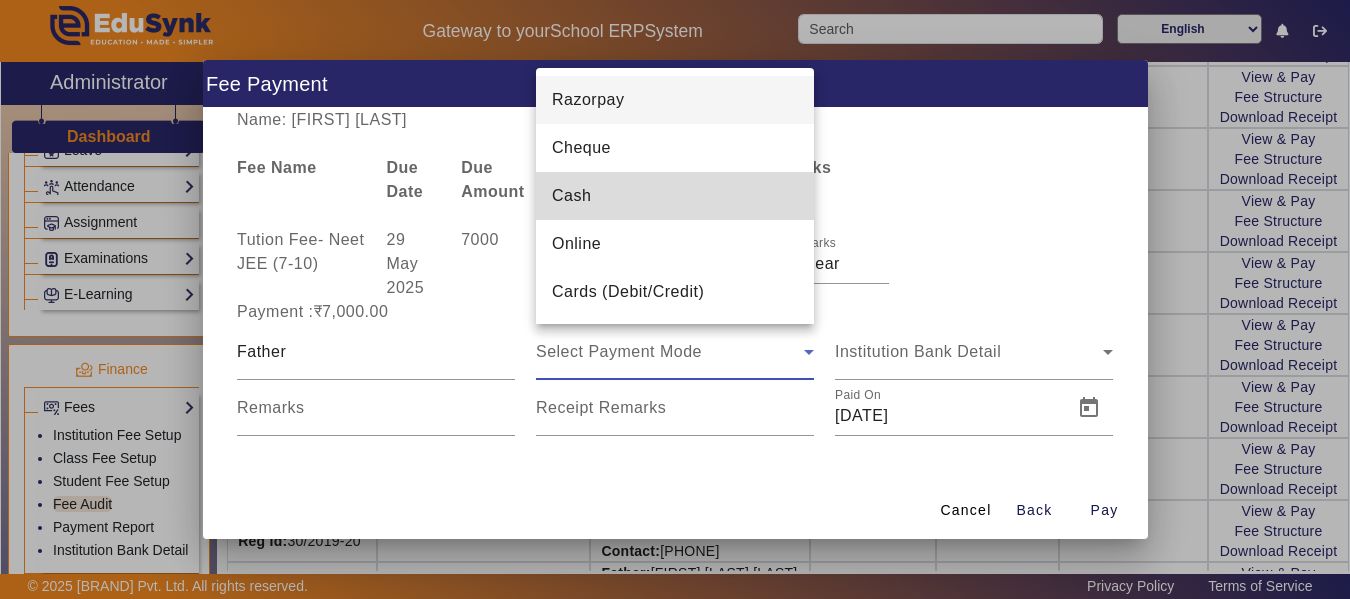 click on "Cash" at bounding box center (571, 196) 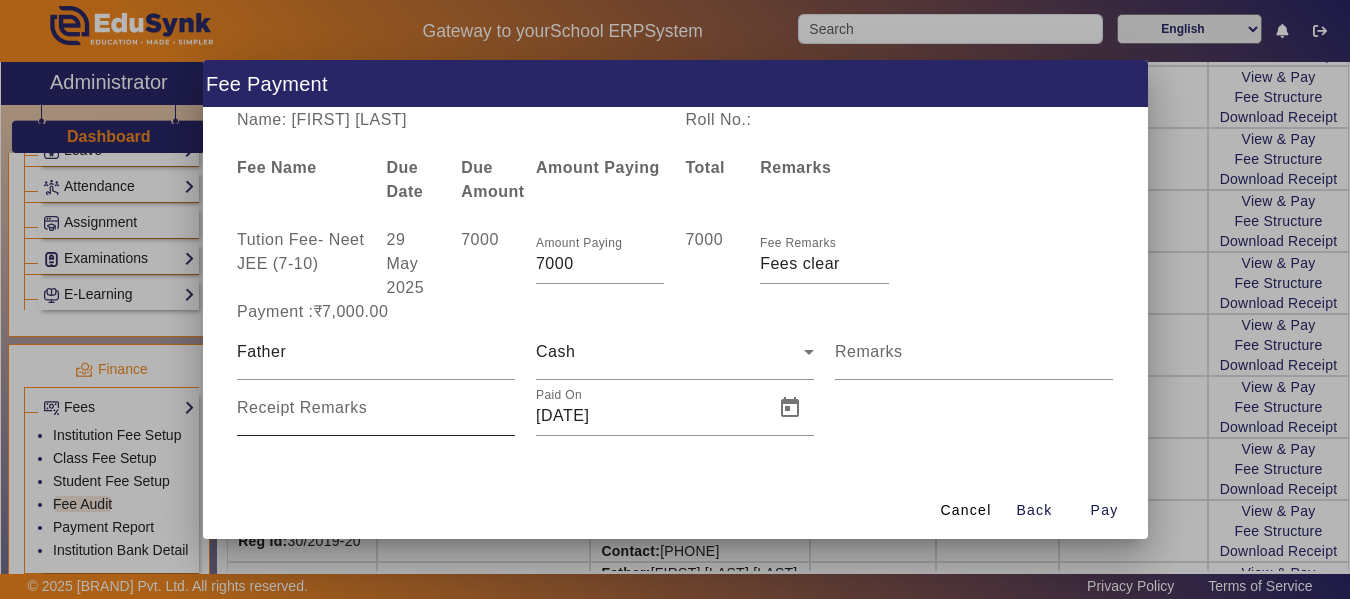 click on "Receipt Remarks" at bounding box center (302, 407) 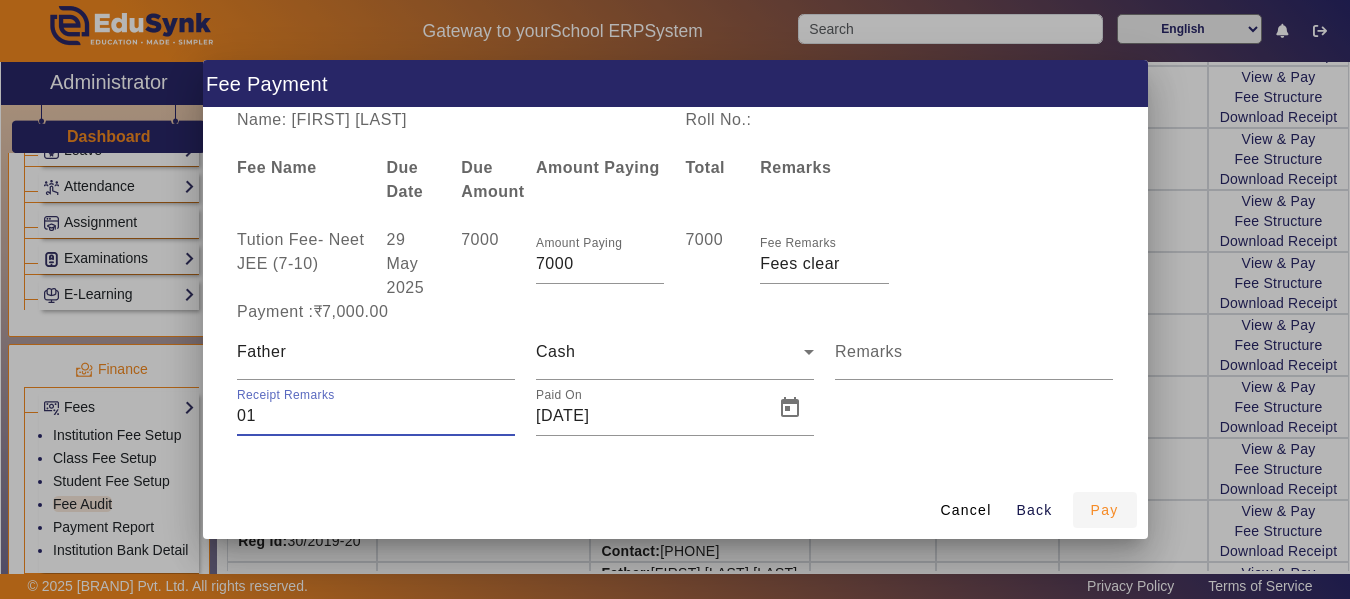 type on "01" 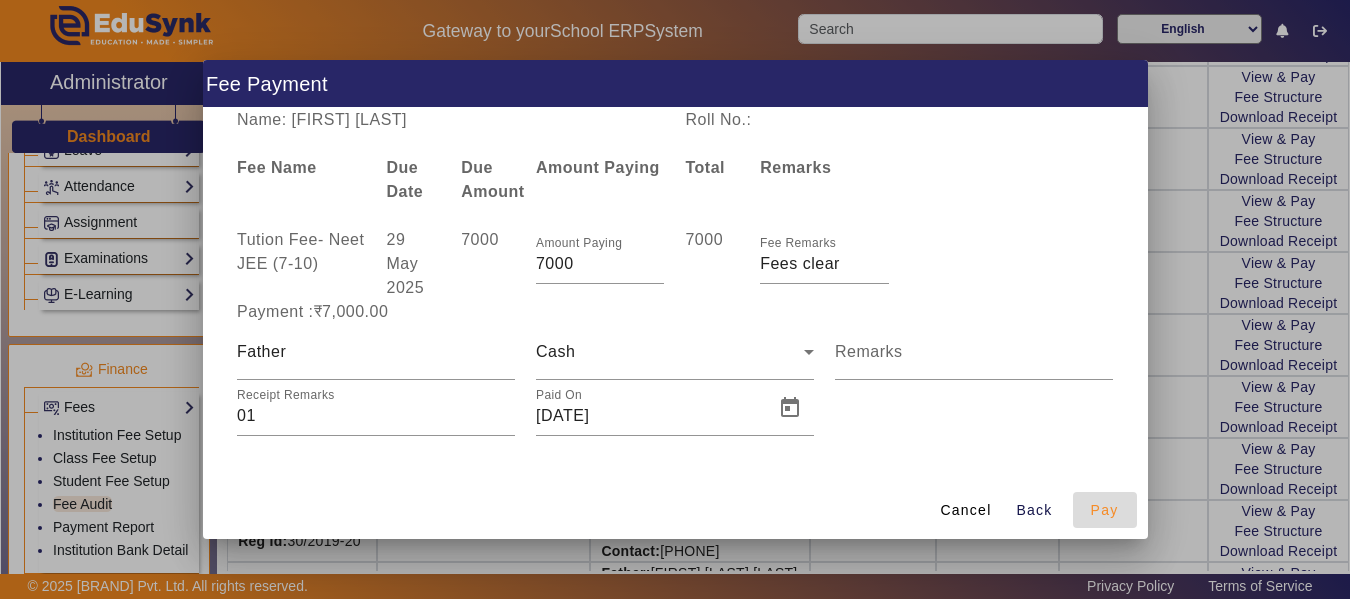 click on "Pay" at bounding box center [1105, 510] 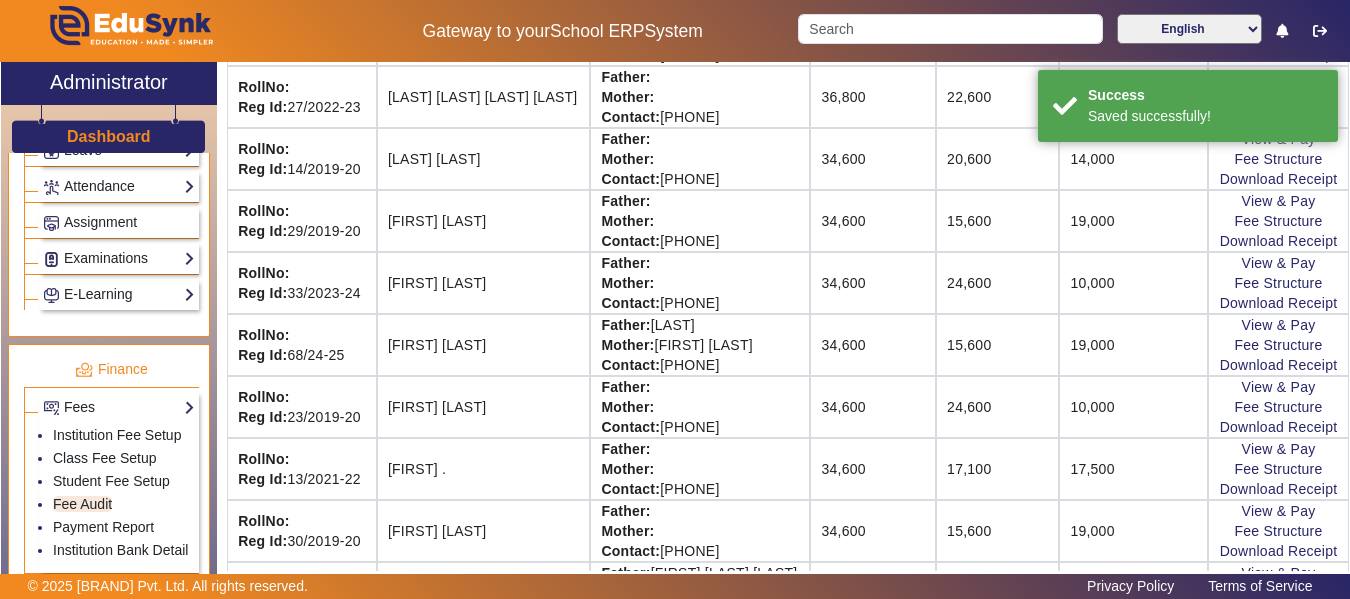scroll, scrollTop: 108, scrollLeft: 128, axis: both 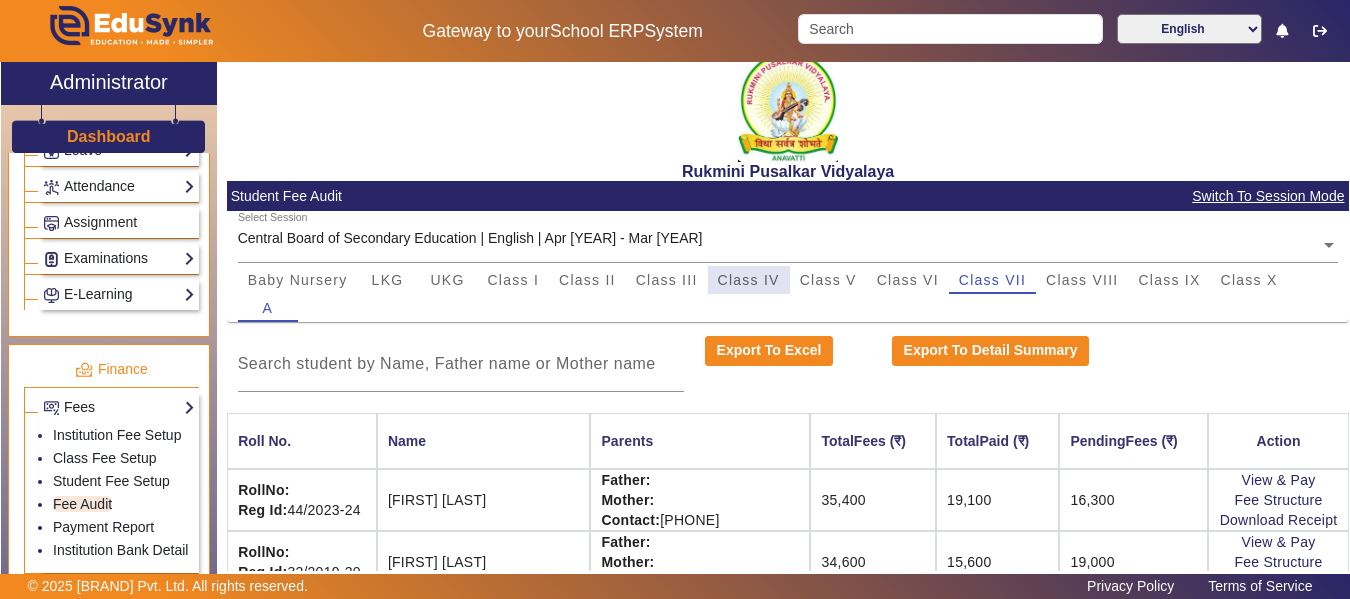 click on "Class IV" at bounding box center [749, 280] 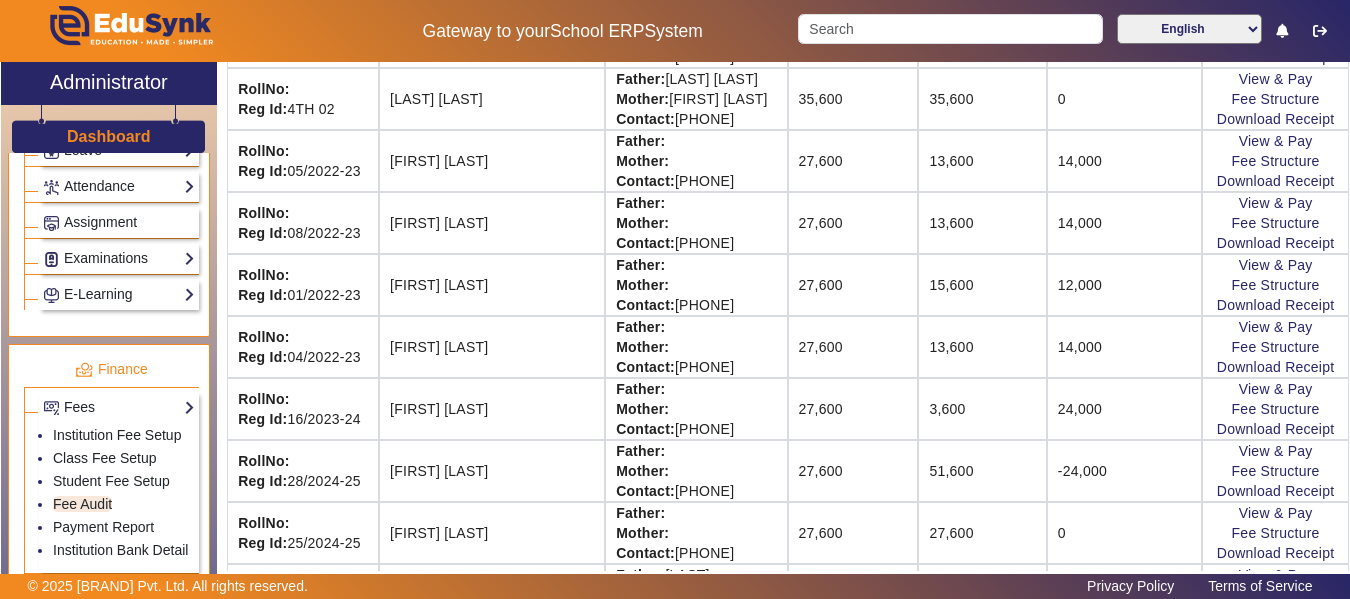 scroll, scrollTop: 988, scrollLeft: 128, axis: both 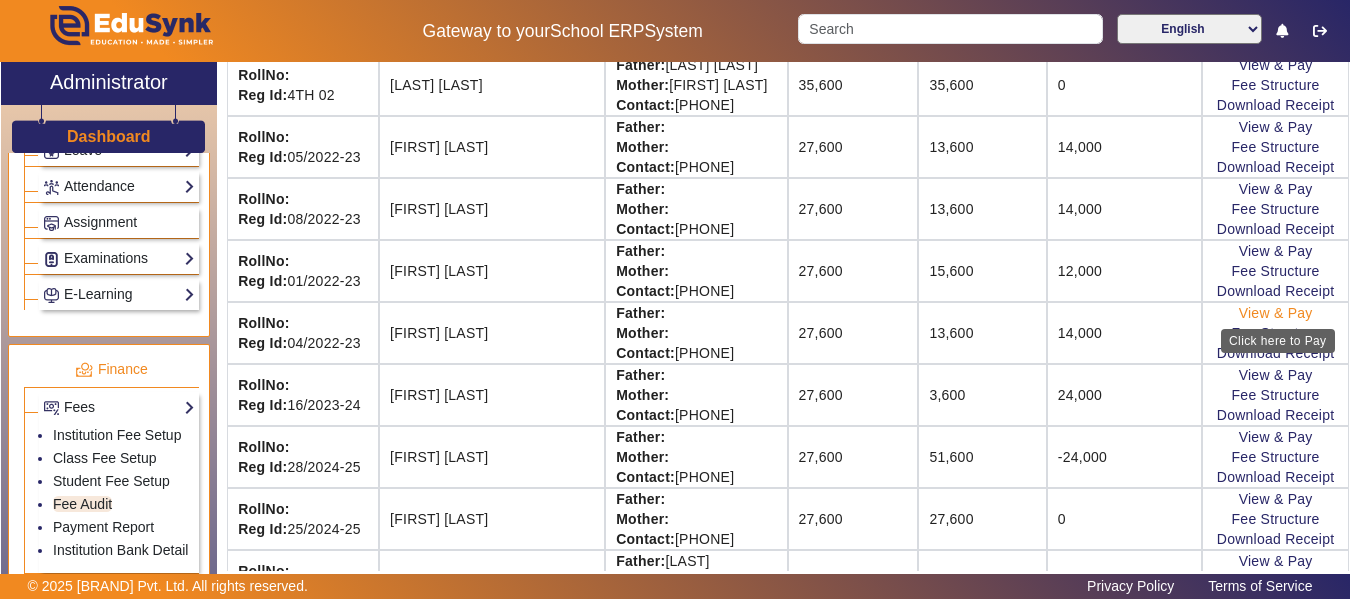 click on "View & Pay" 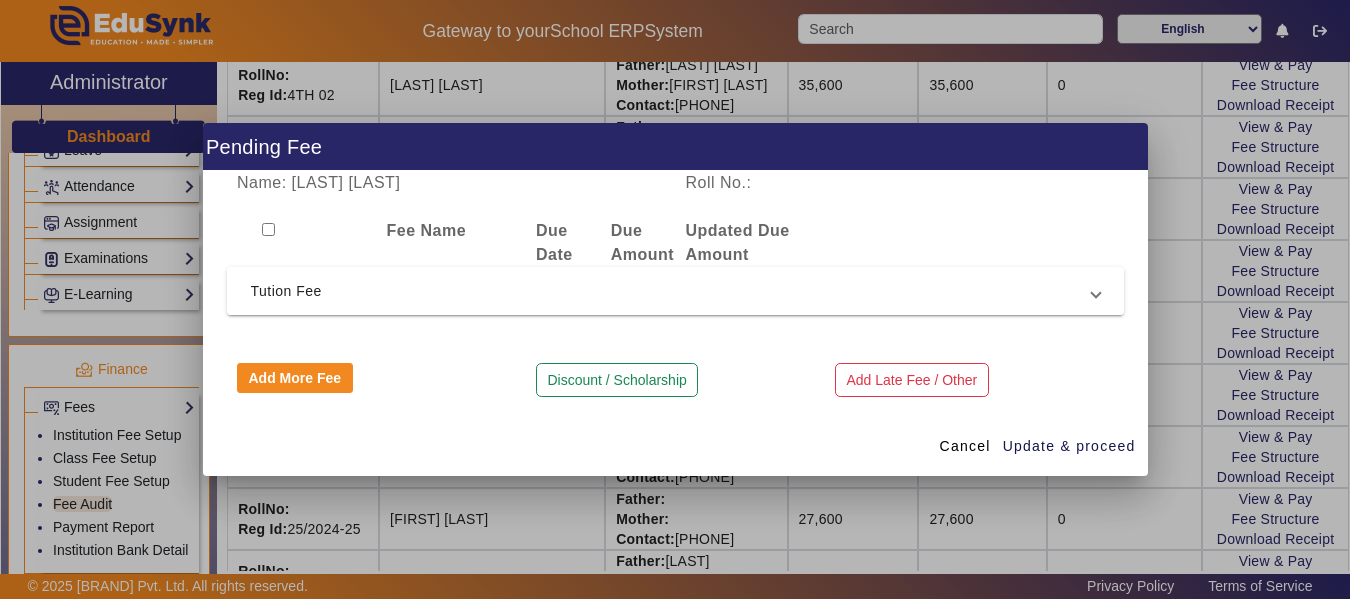 click on "Tution Fee" at bounding box center (671, 291) 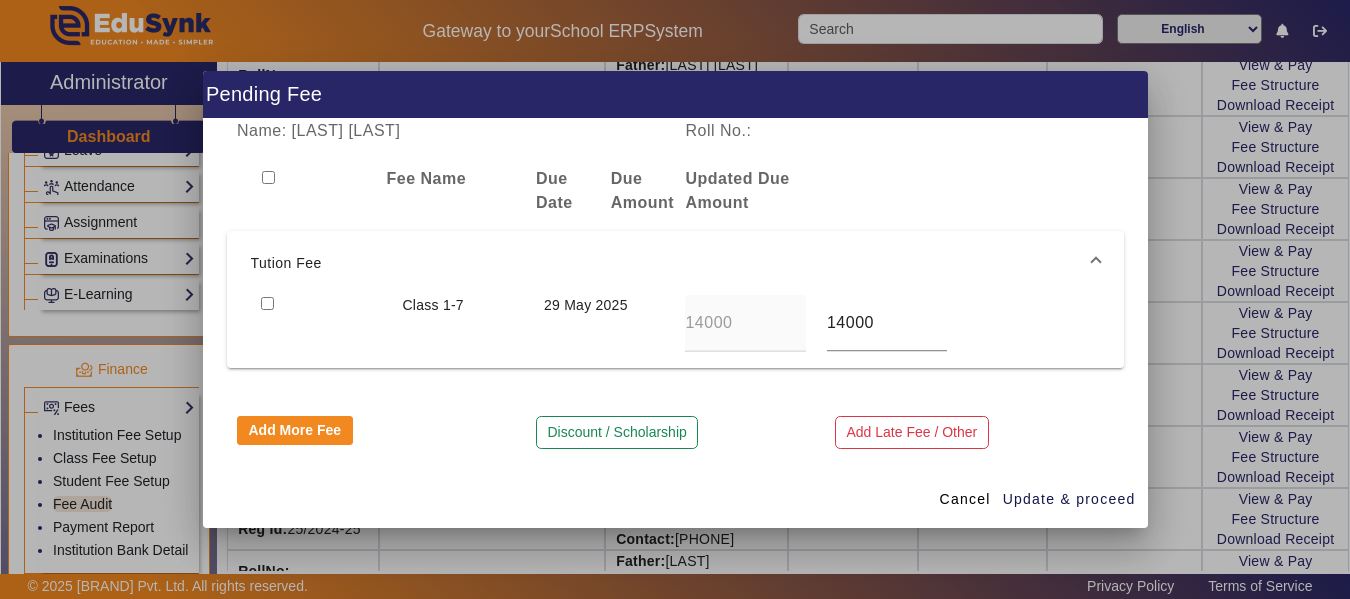 click at bounding box center (267, 303) 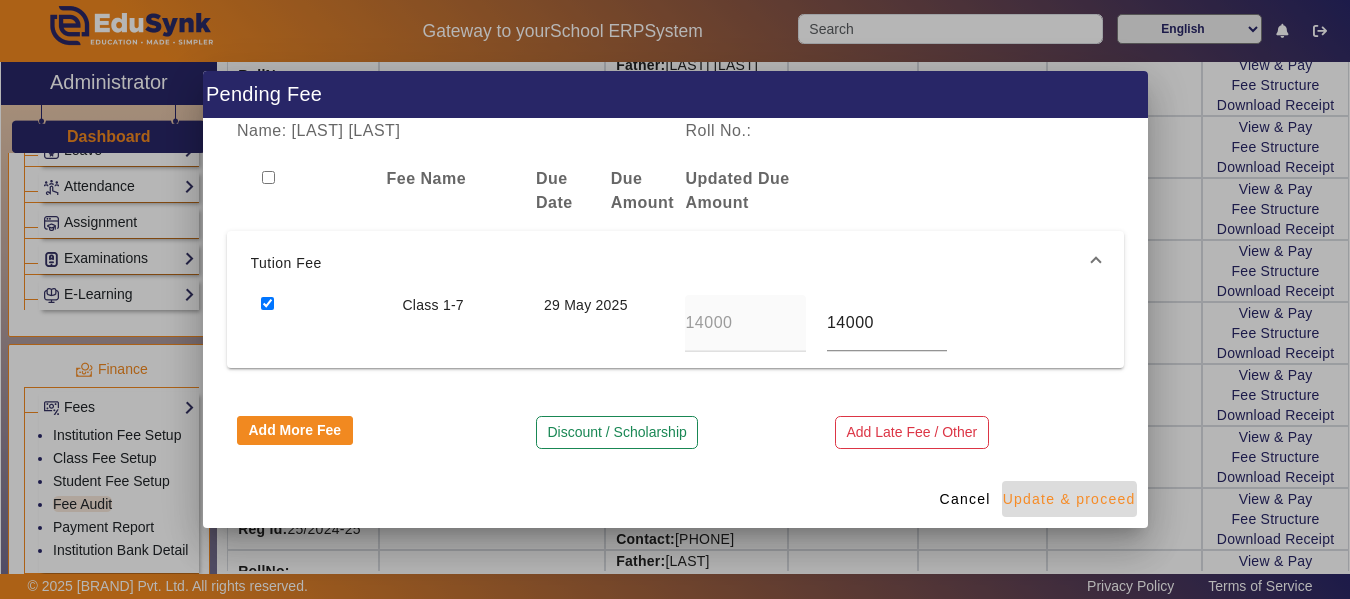 click on "Update & proceed" at bounding box center (1069, 499) 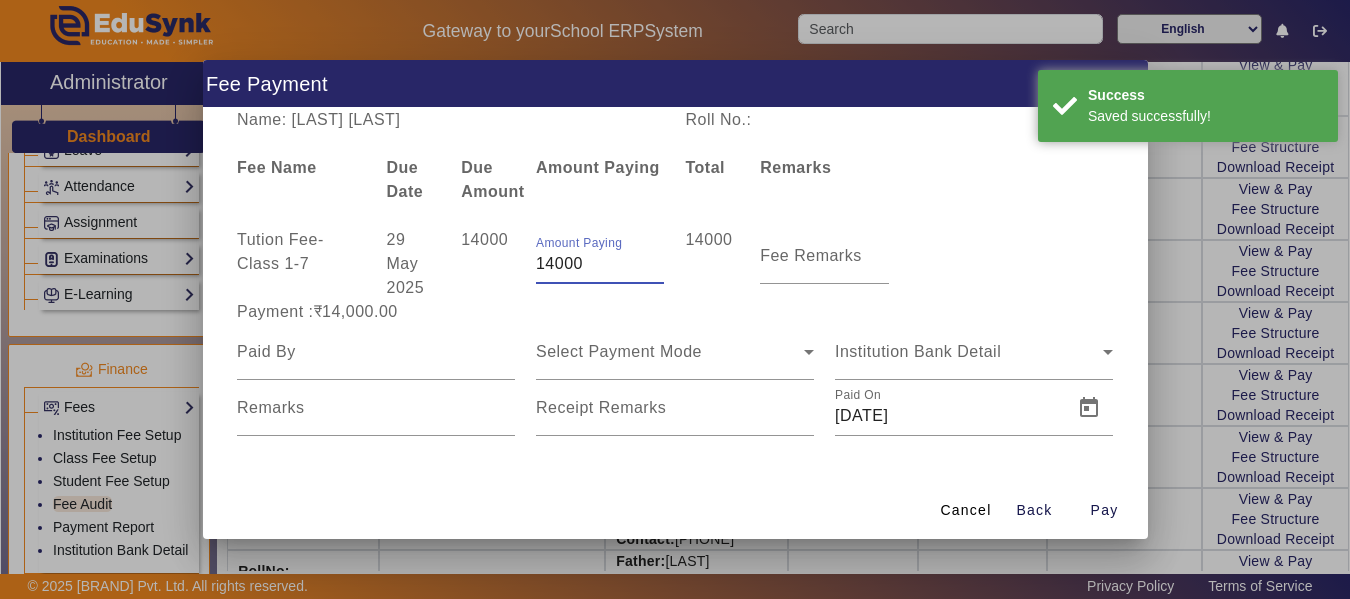 click on "14000" at bounding box center (600, 264) 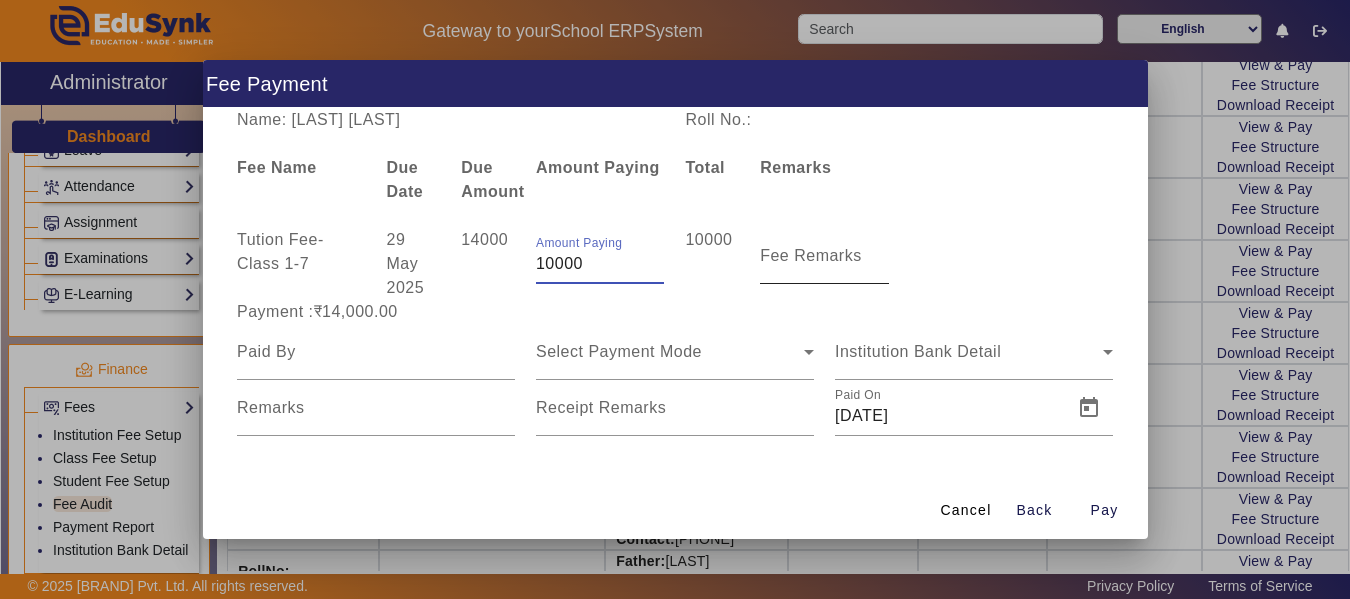 type on "10000" 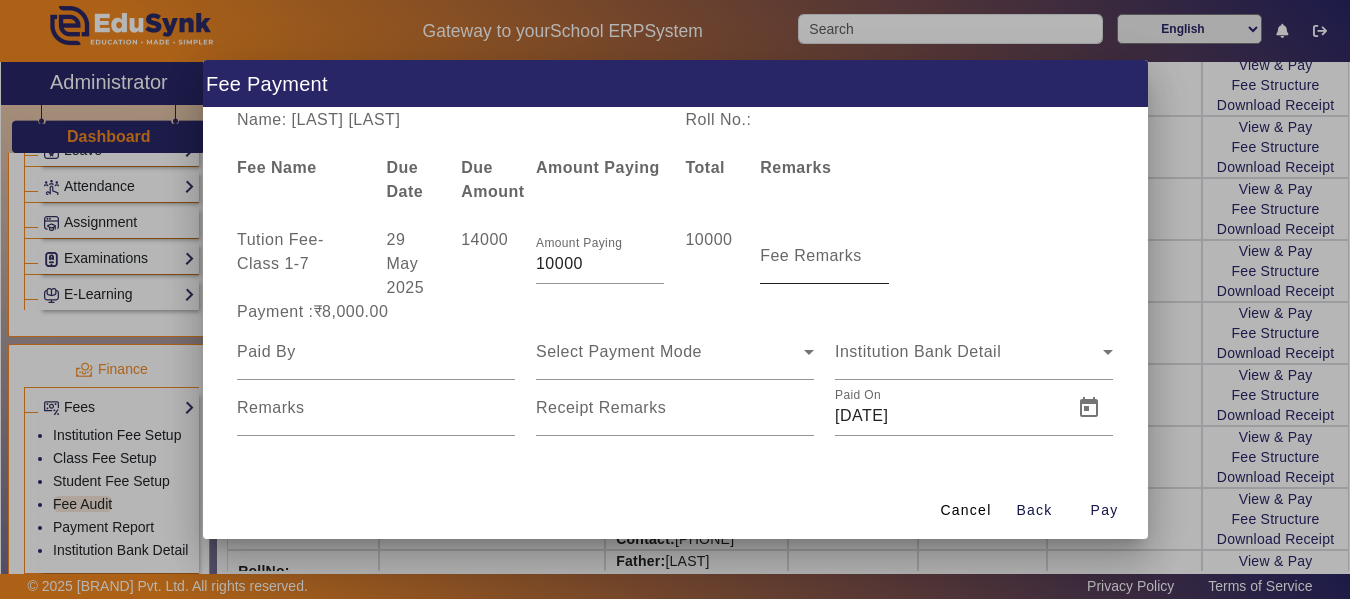 click on "Fee Remarks" at bounding box center (811, 255) 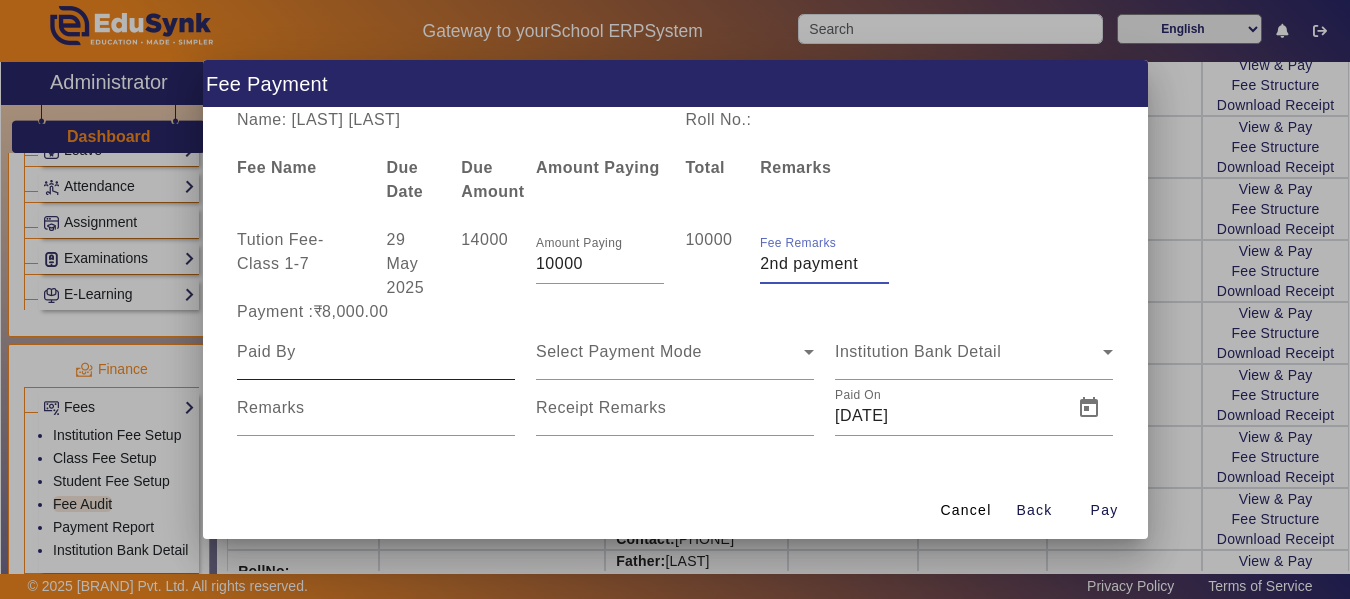 type on "2nd payment" 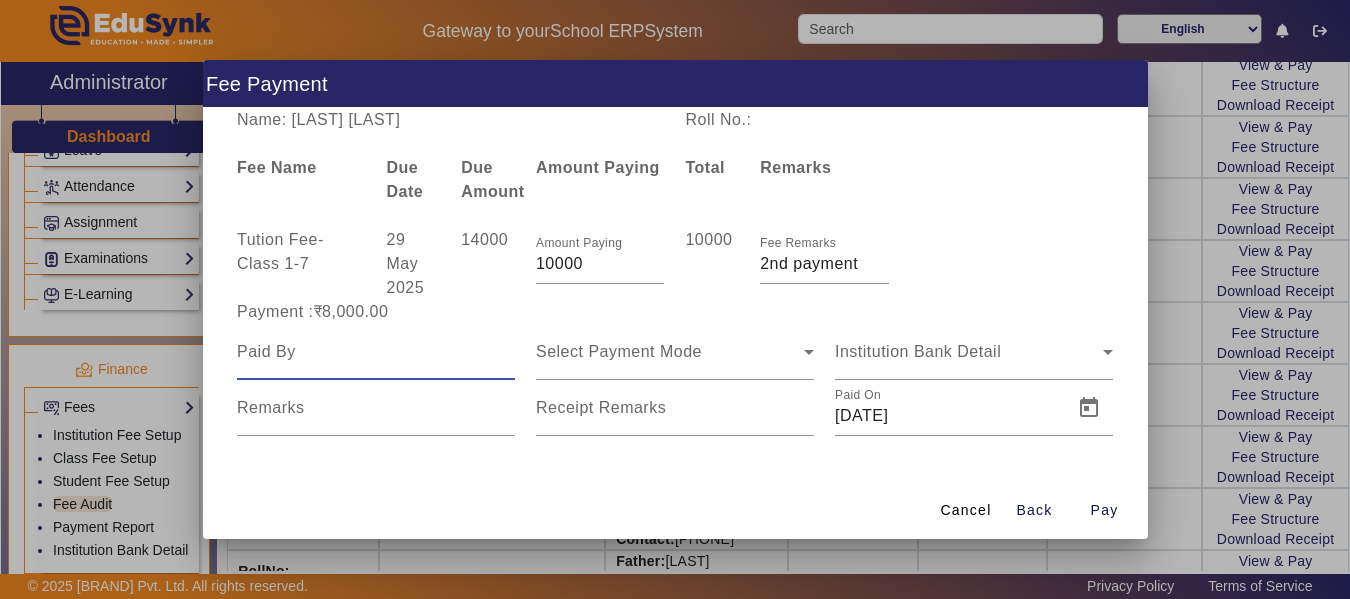 click at bounding box center [376, 352] 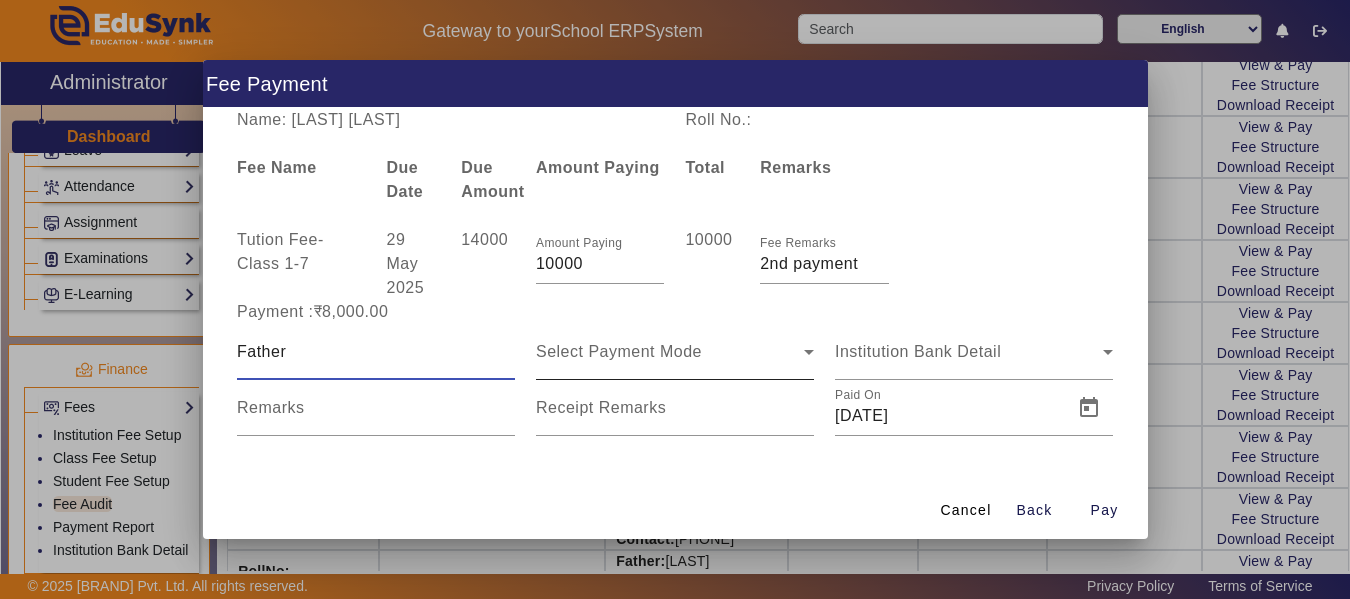 type on "Father" 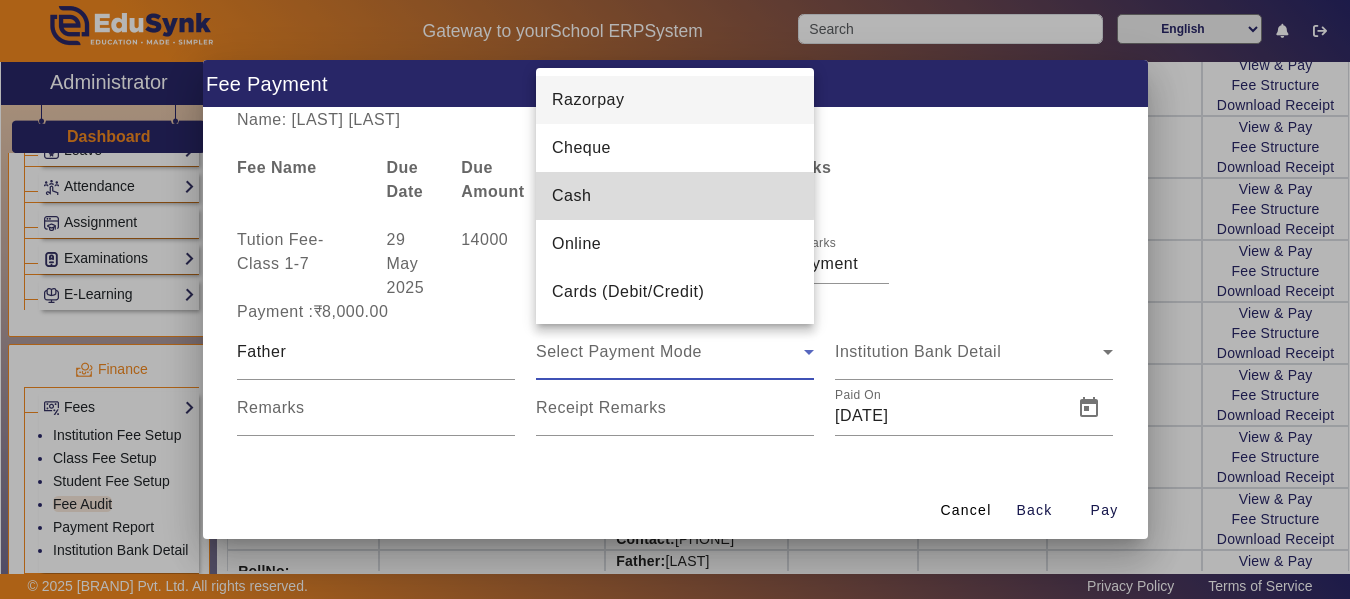 click on "Cash" at bounding box center (571, 196) 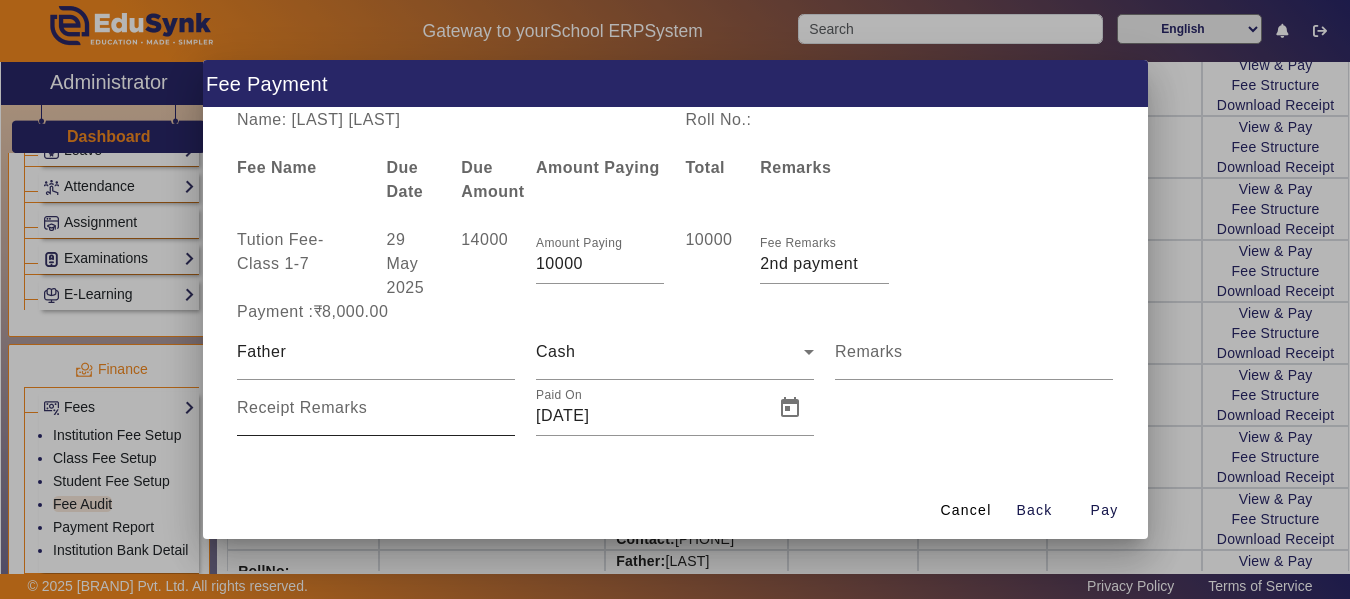 click on "Receipt Remarks" at bounding box center [302, 407] 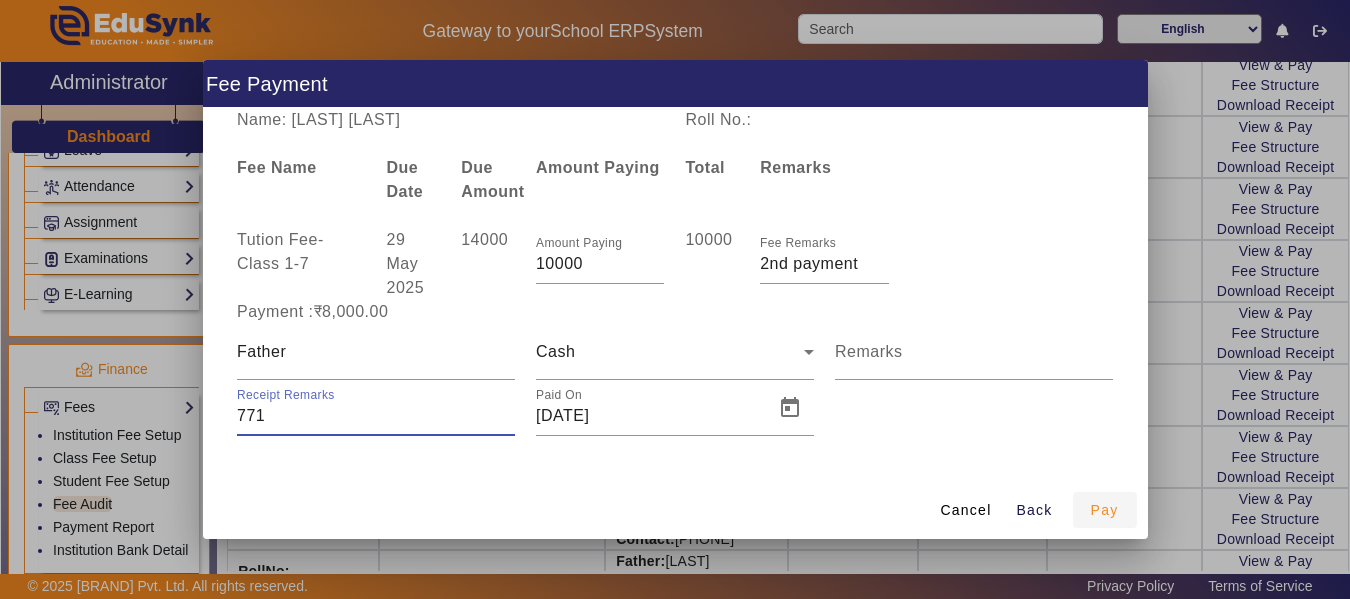 type on "771" 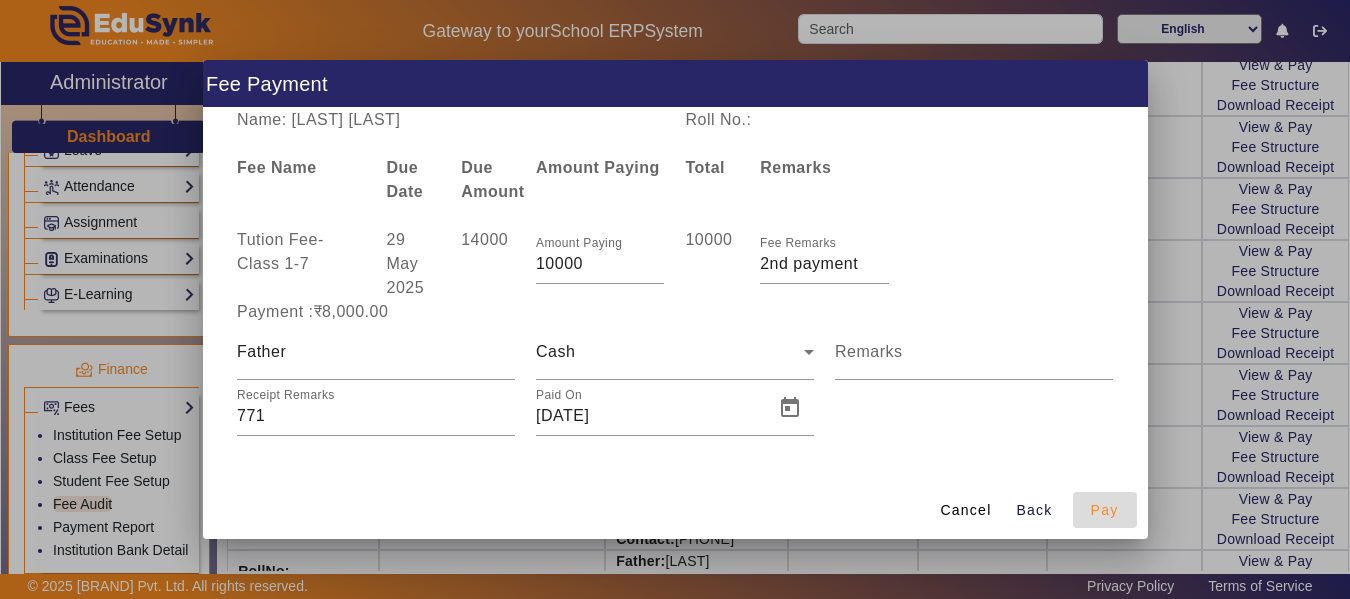 click on "Pay" at bounding box center [1105, 510] 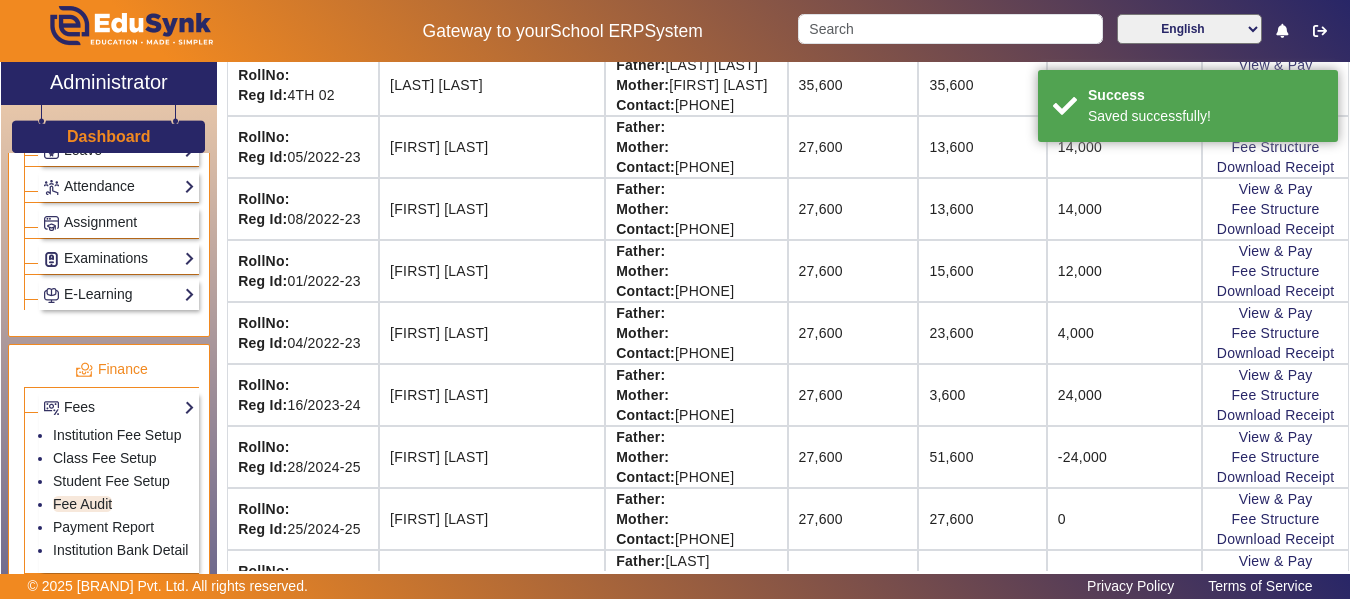 scroll, scrollTop: 182, scrollLeft: 128, axis: both 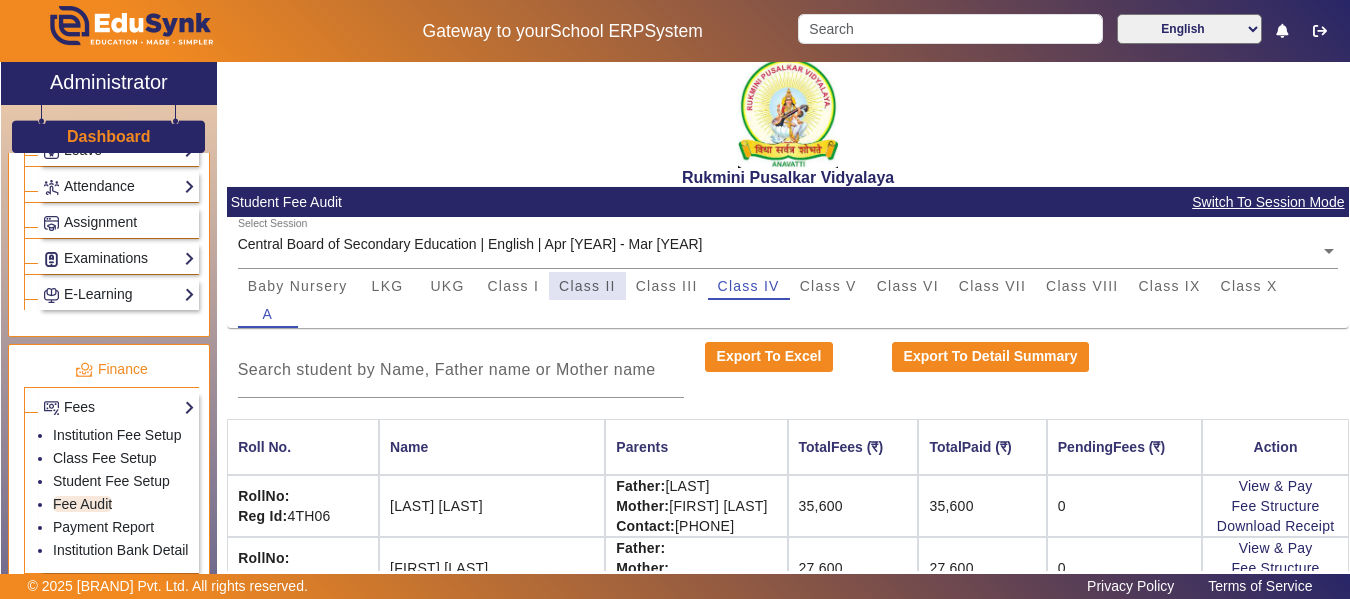 click on "Class II" at bounding box center [587, 286] 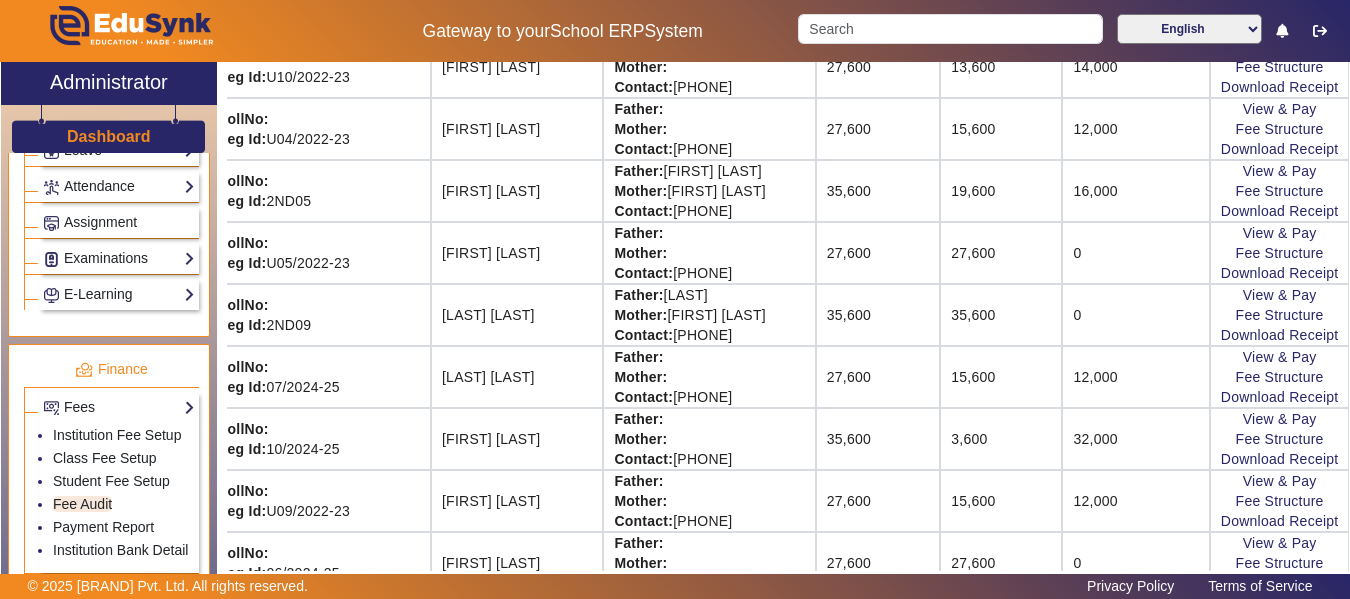 scroll, scrollTop: 1102, scrollLeft: 128, axis: both 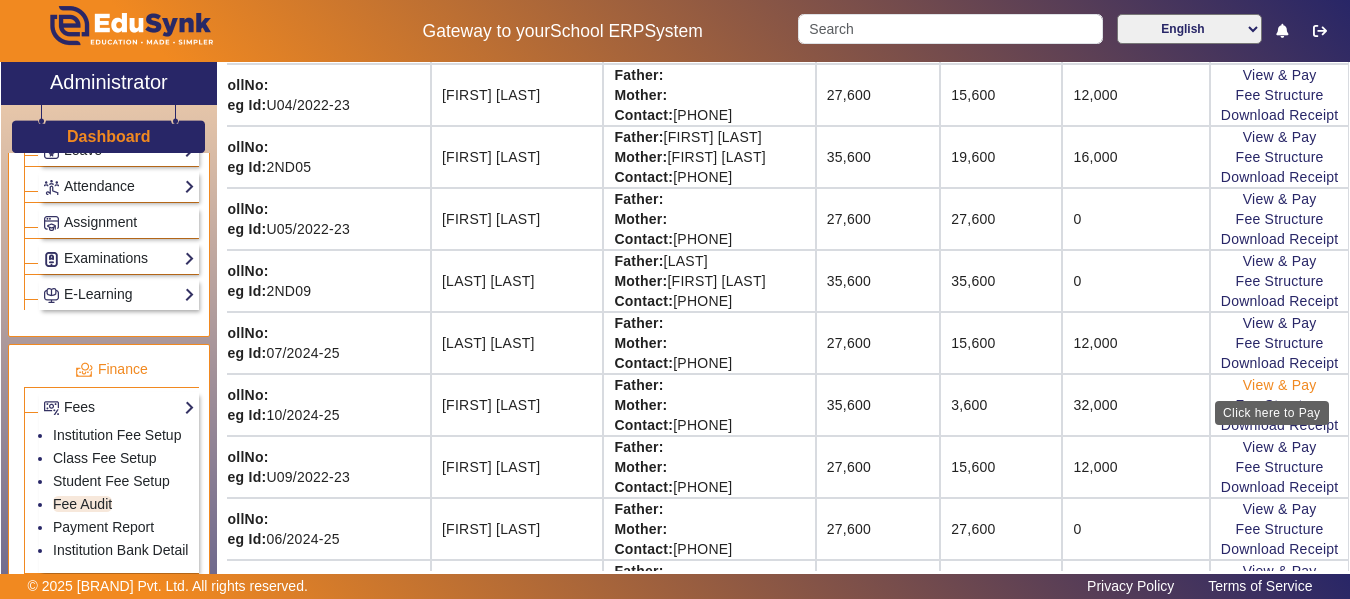 click on "View & Pay" 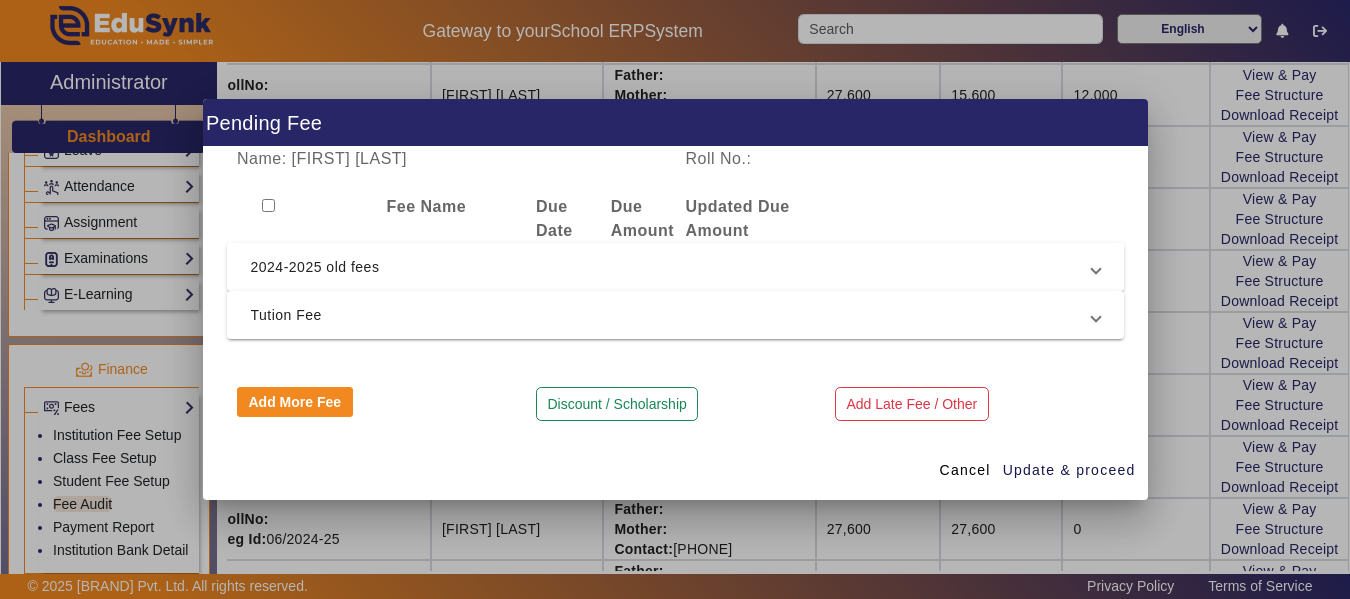 click on "2024-2025 old fees" at bounding box center (671, 267) 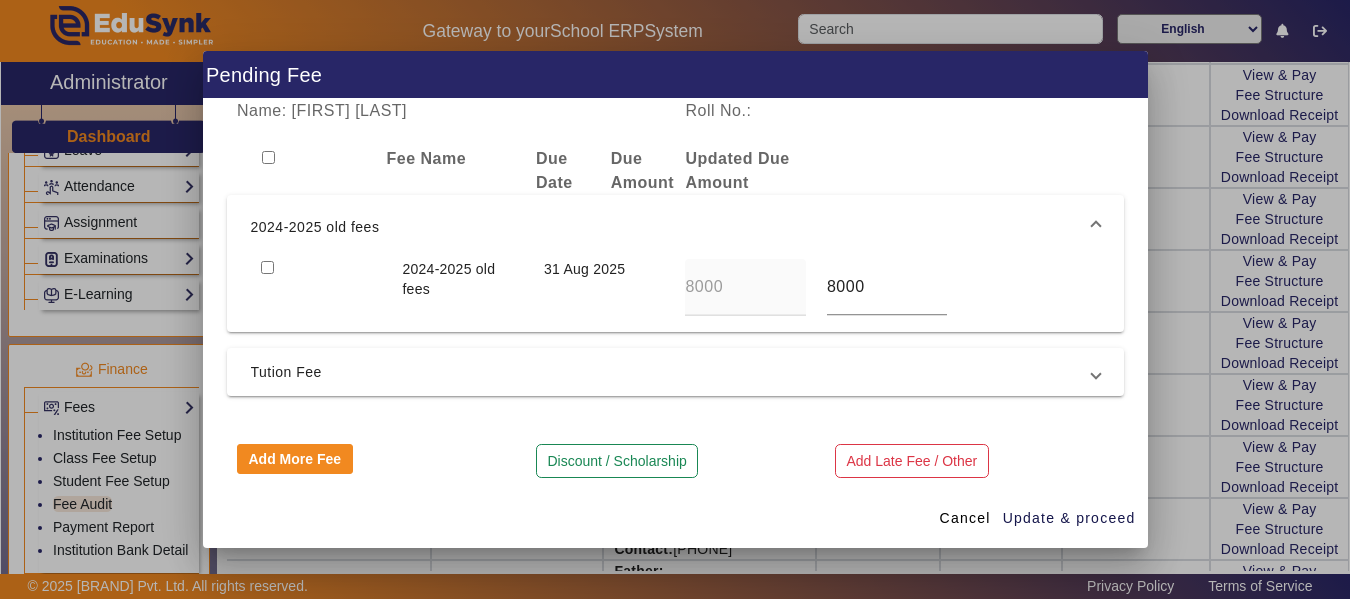 click at bounding box center [267, 267] 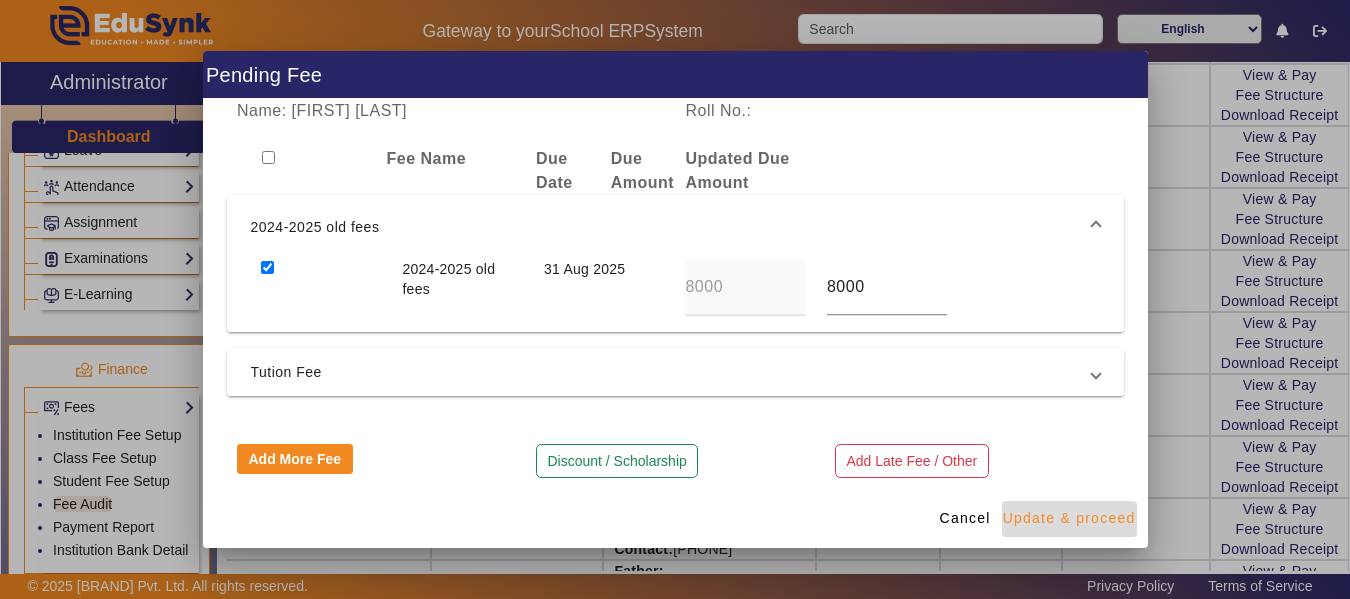 click on "Update & proceed" at bounding box center (1069, 518) 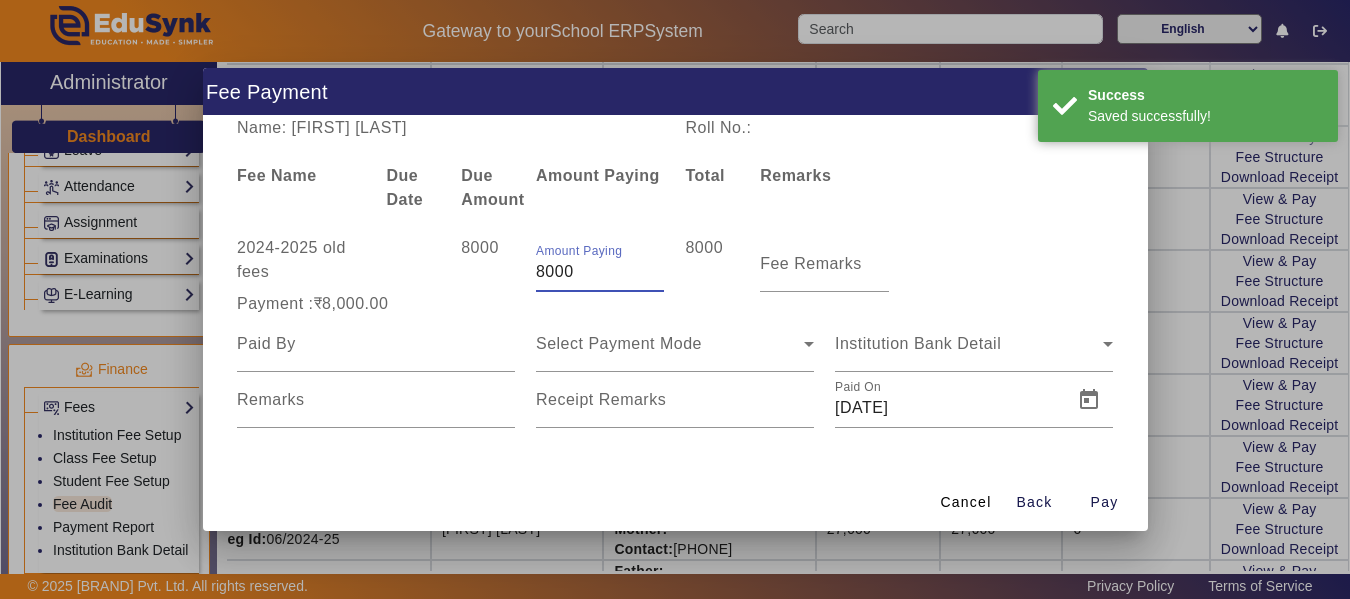 click on "8000" at bounding box center [600, 272] 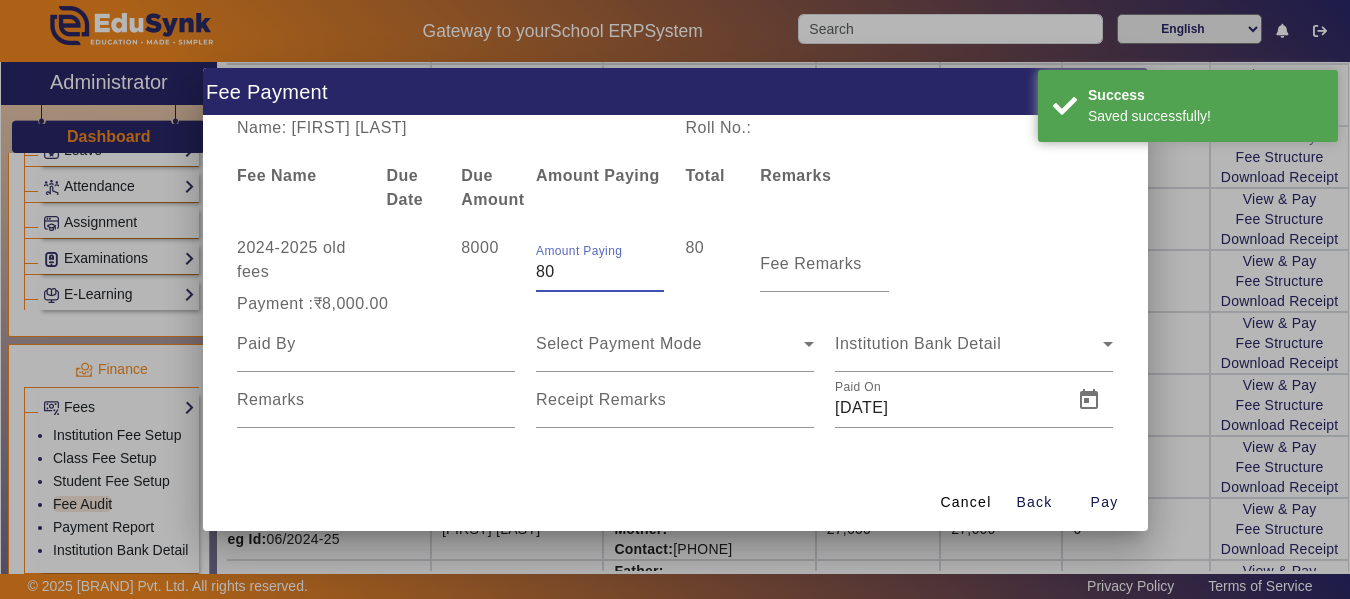 type on "8" 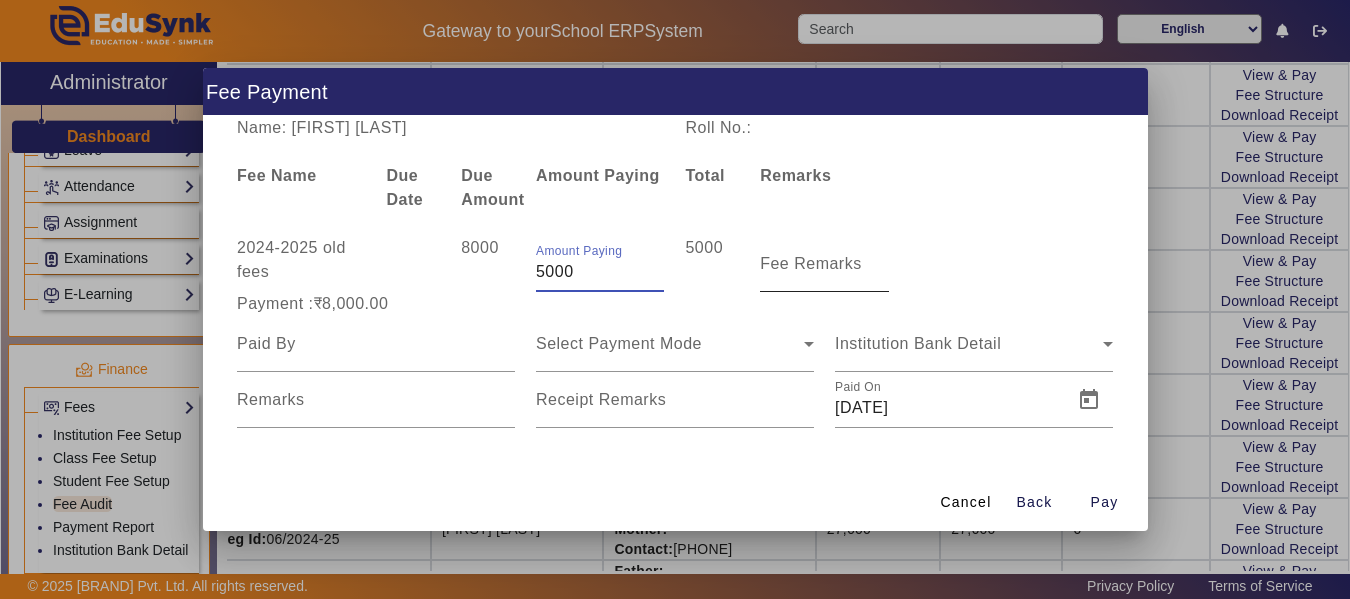 type on "5000" 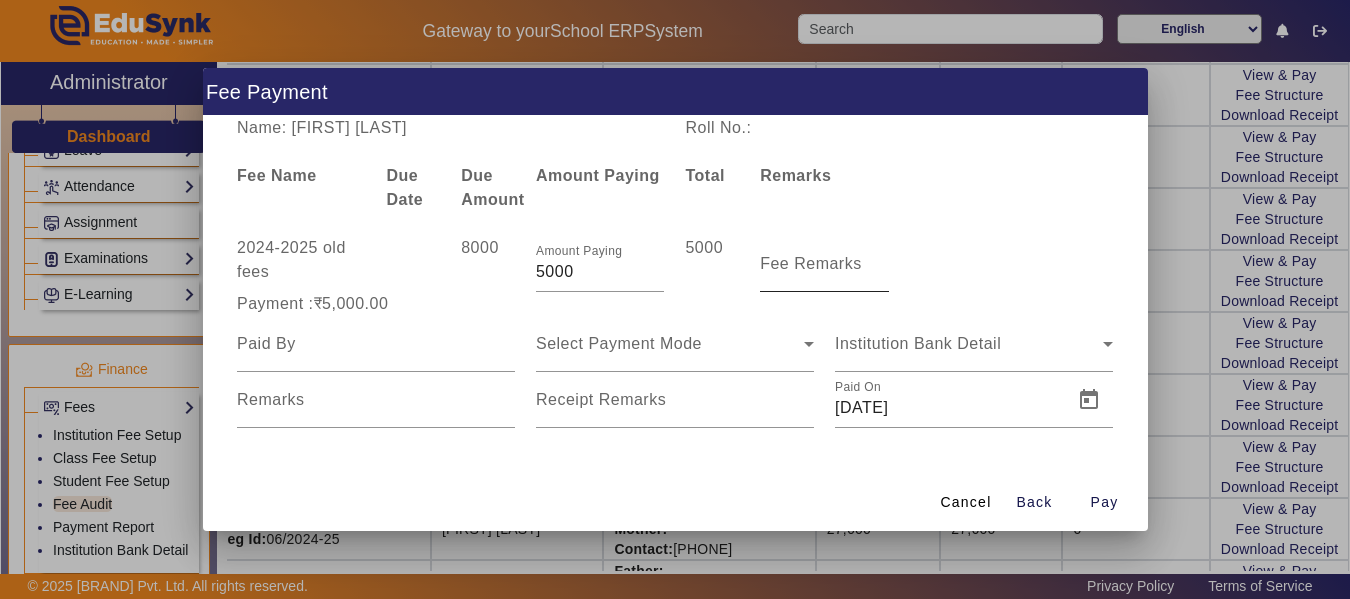 click on "Fee Remarks" at bounding box center [811, 263] 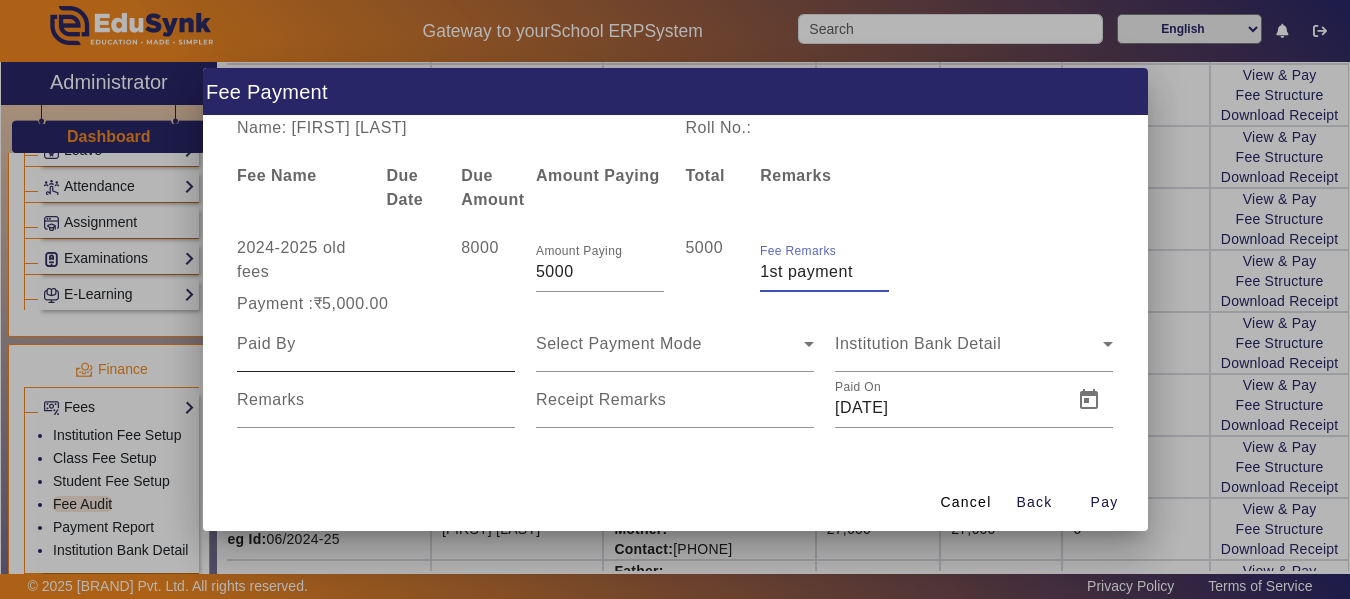 type on "1st payment" 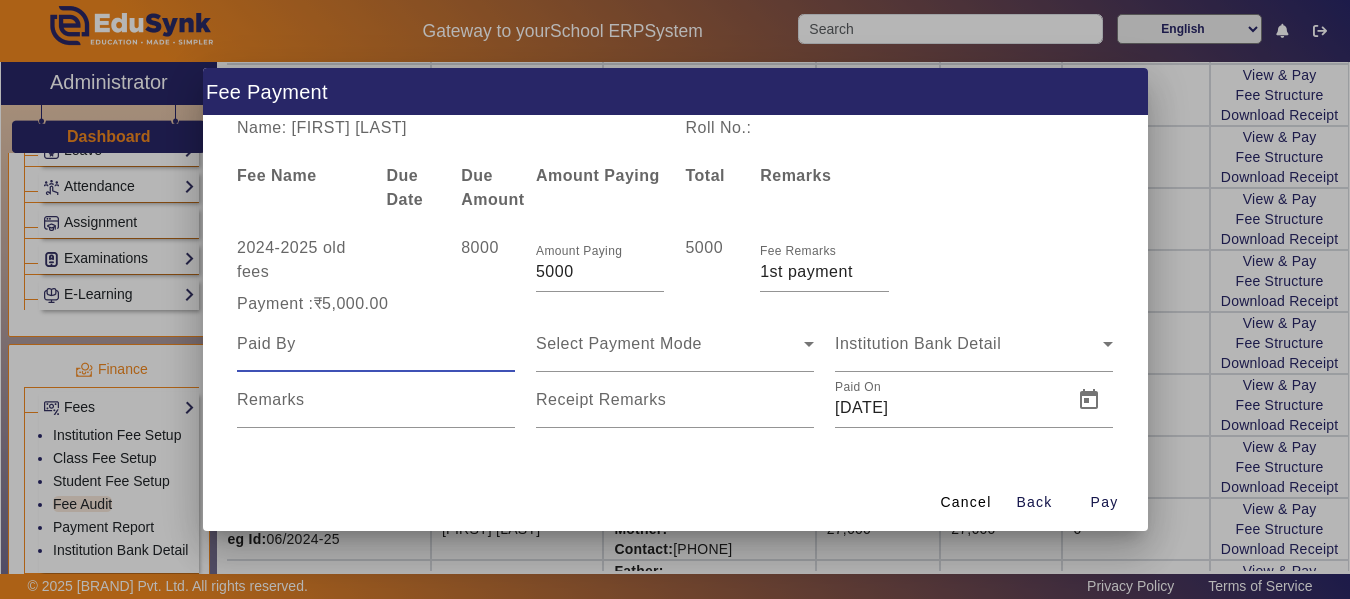 click at bounding box center [376, 344] 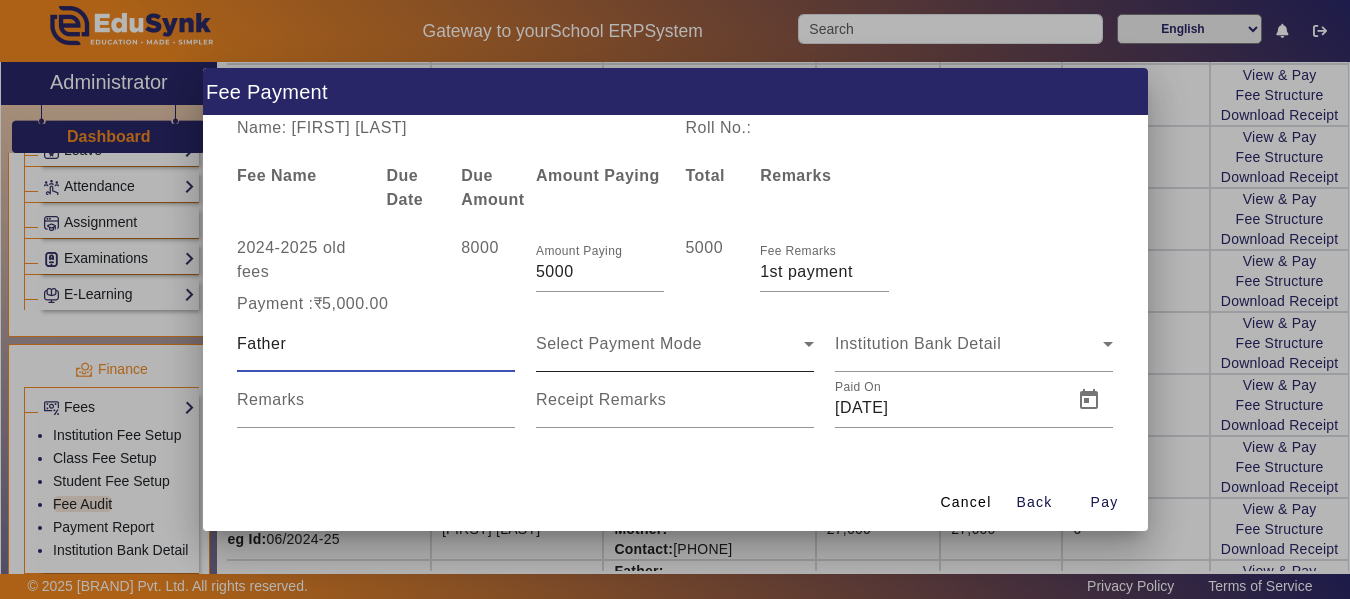 type on "Father" 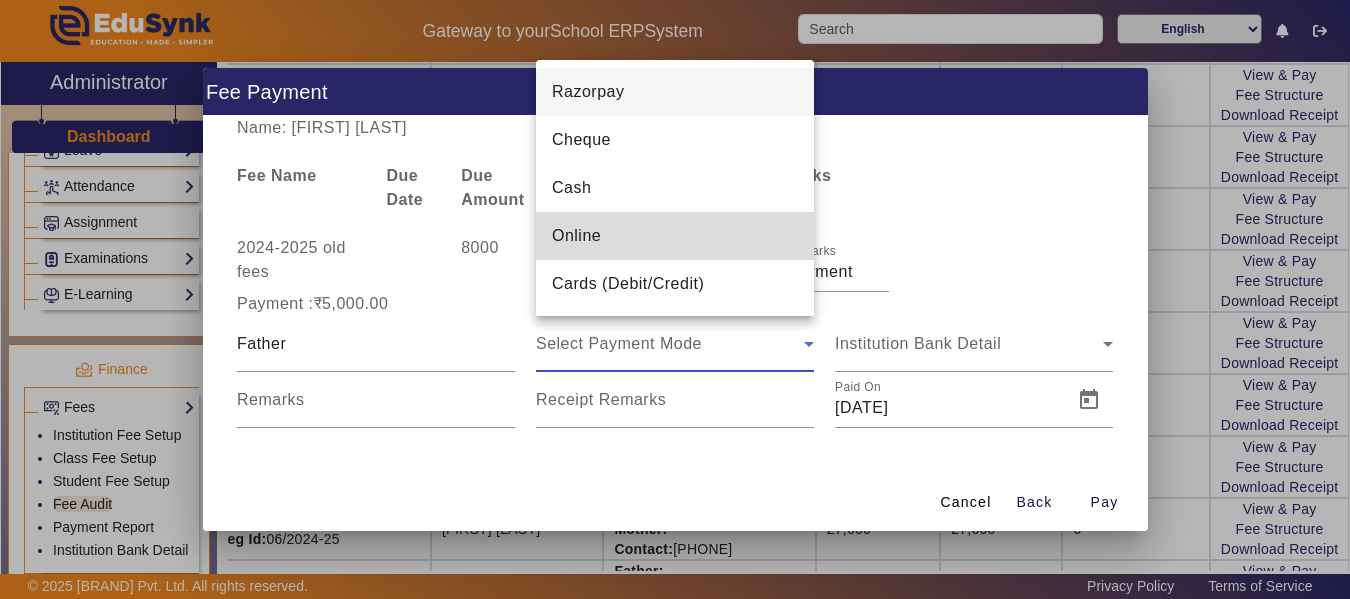 click on "Online" at bounding box center [576, 236] 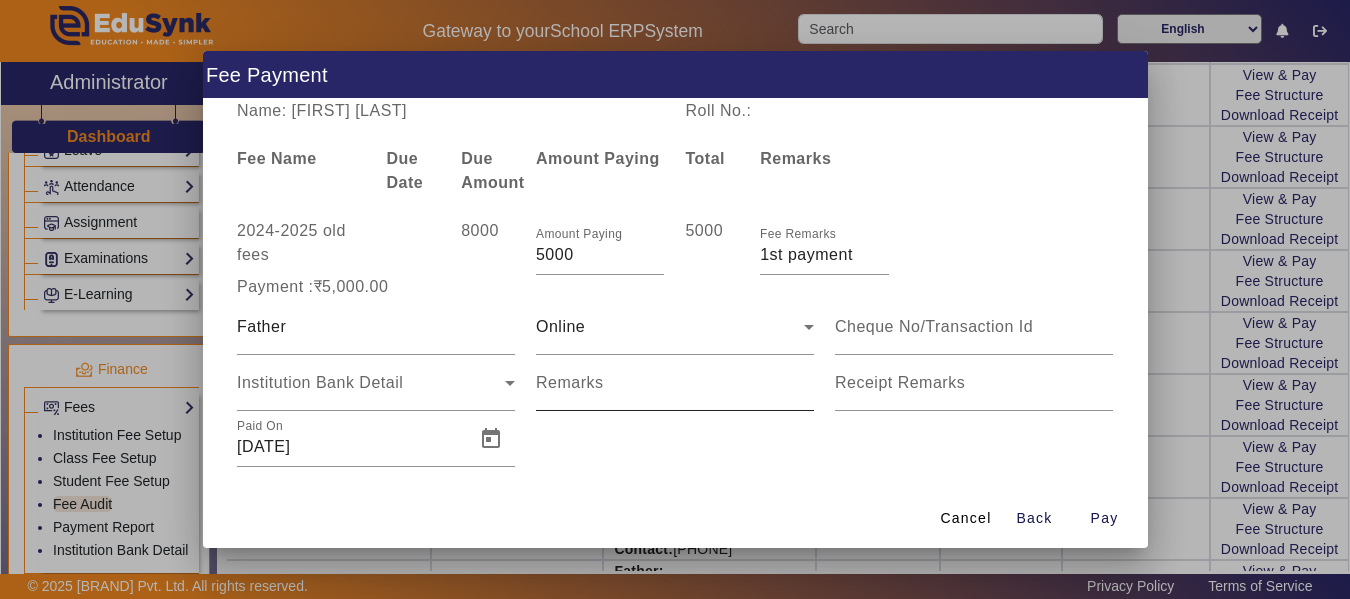 click on "Remarks" at bounding box center [570, 382] 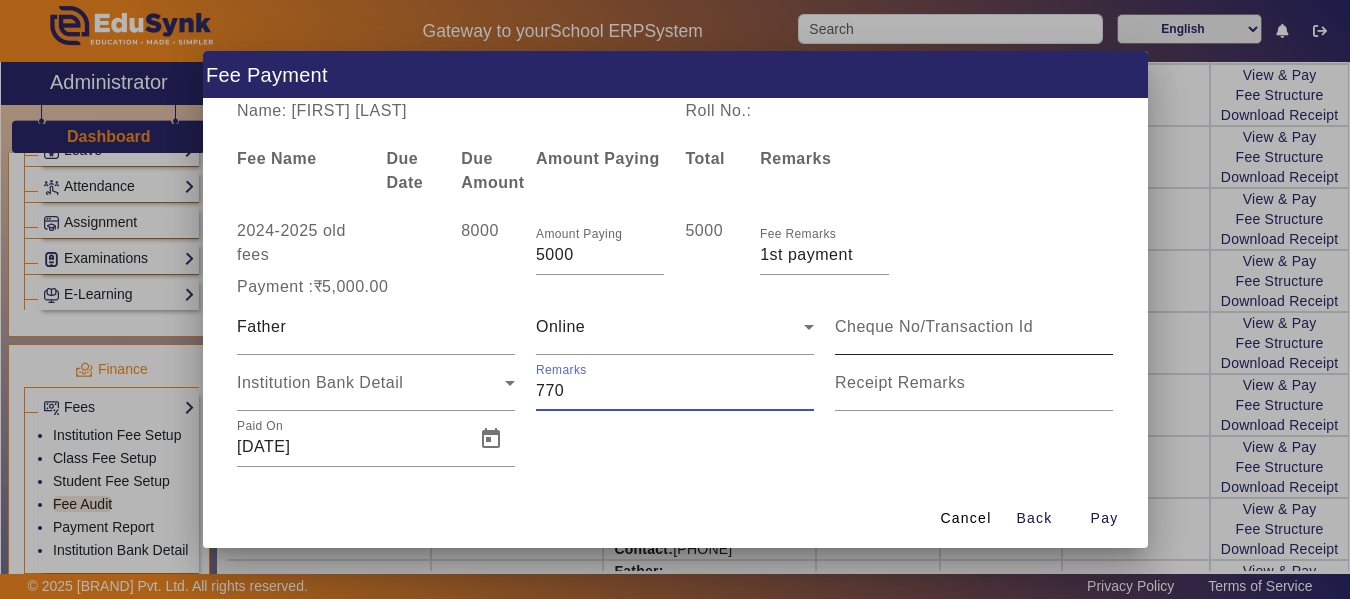 type on "770" 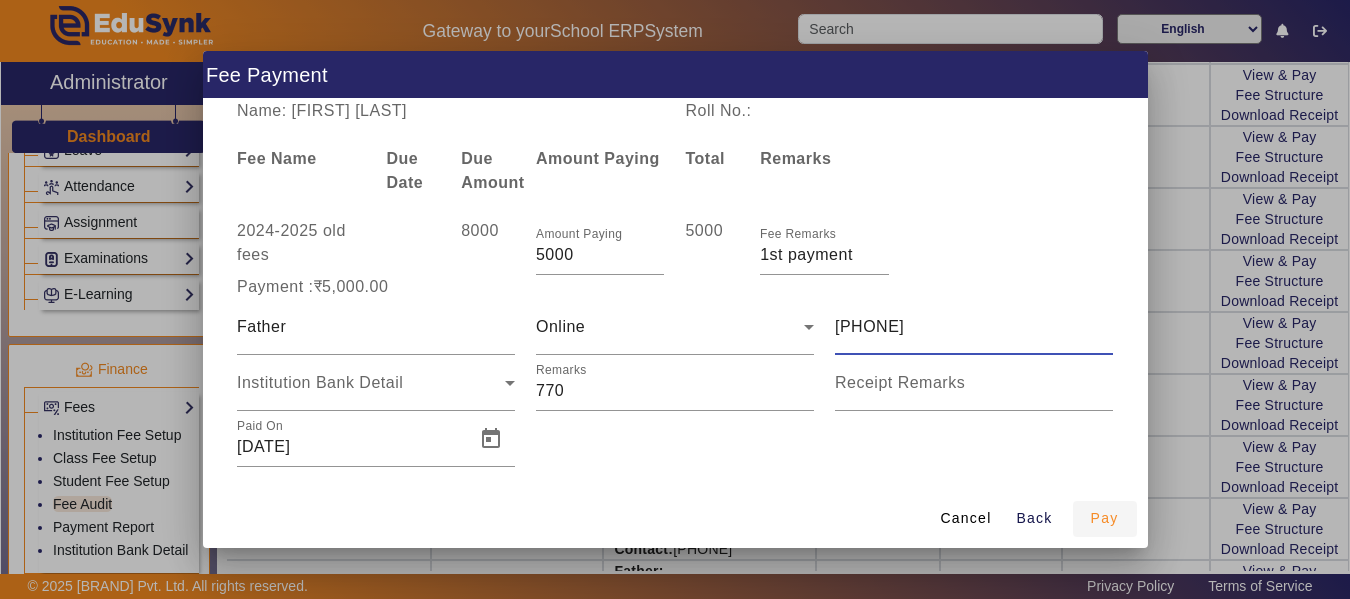 type on "[PHONE]" 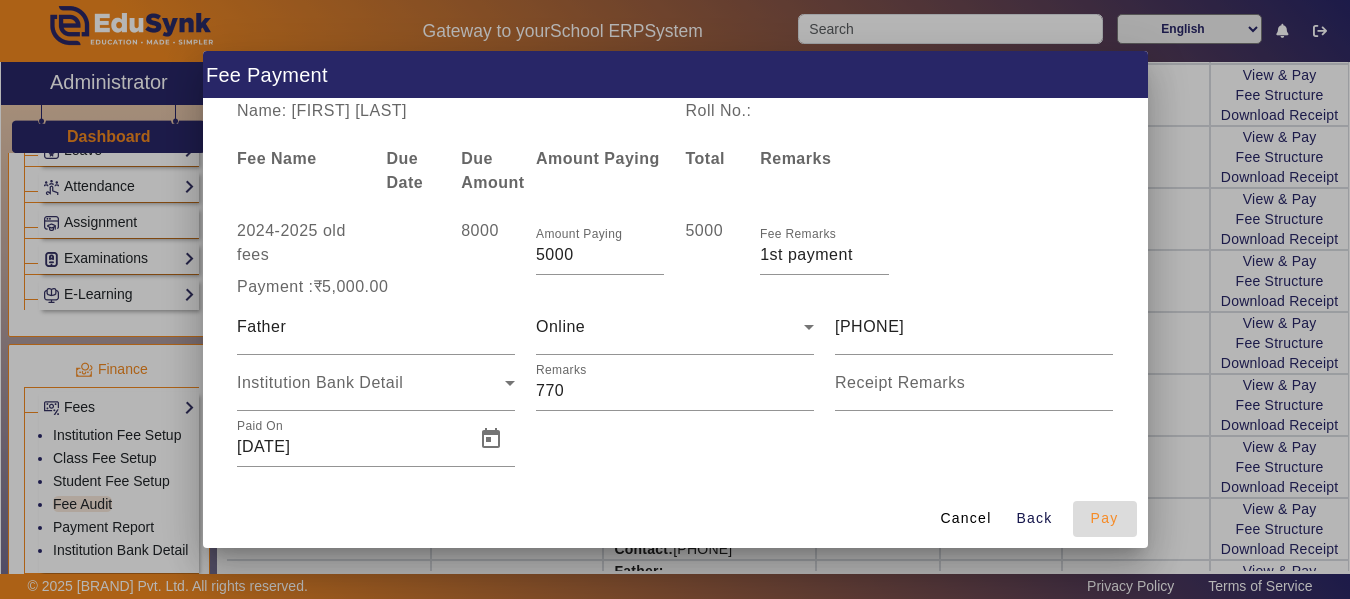 click on "Pay" at bounding box center [1105, 518] 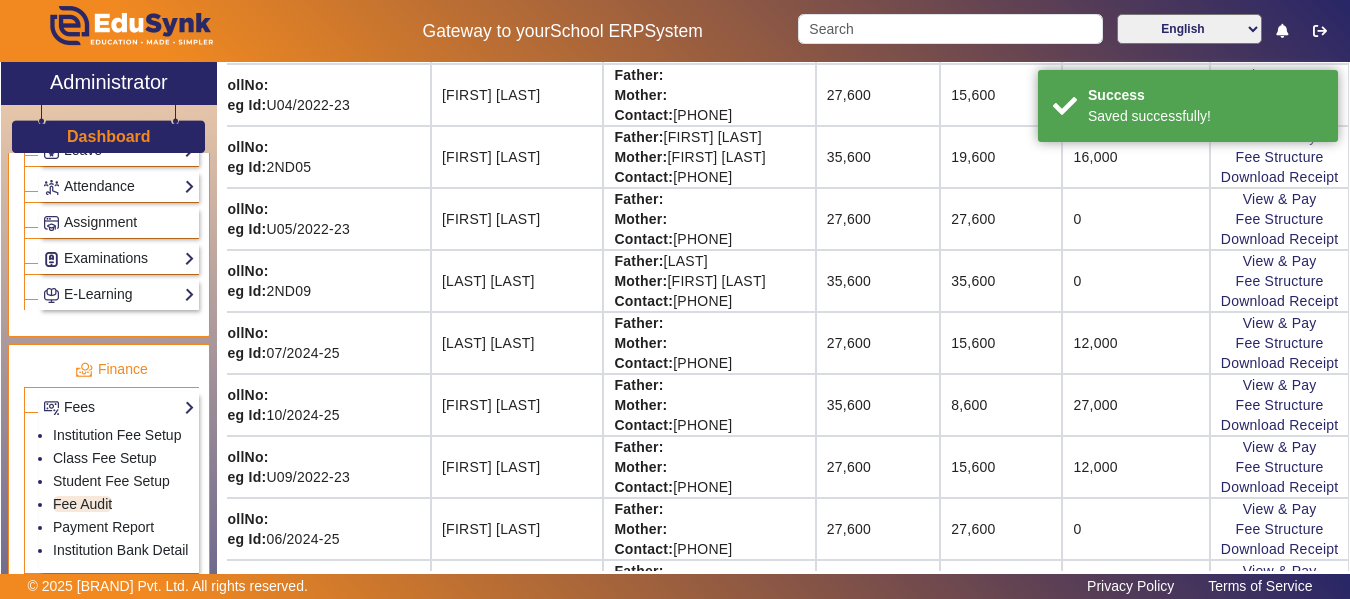 scroll, scrollTop: 110, scrollLeft: 128, axis: both 